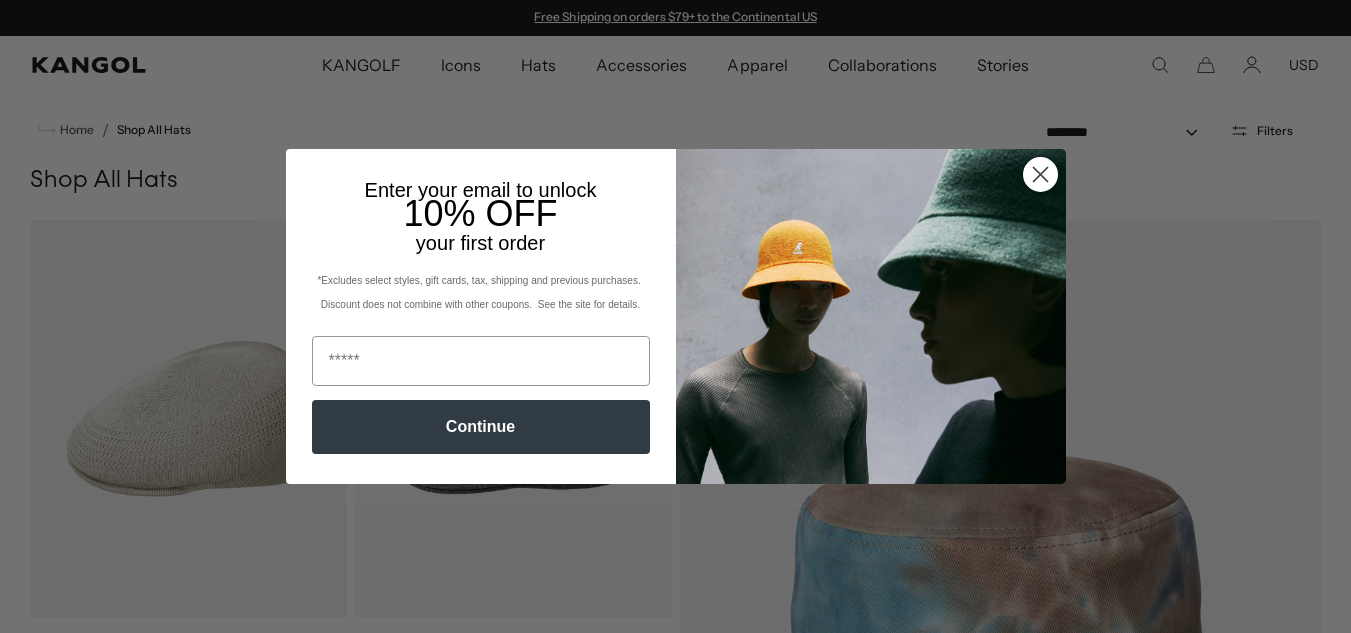 scroll, scrollTop: 0, scrollLeft: 0, axis: both 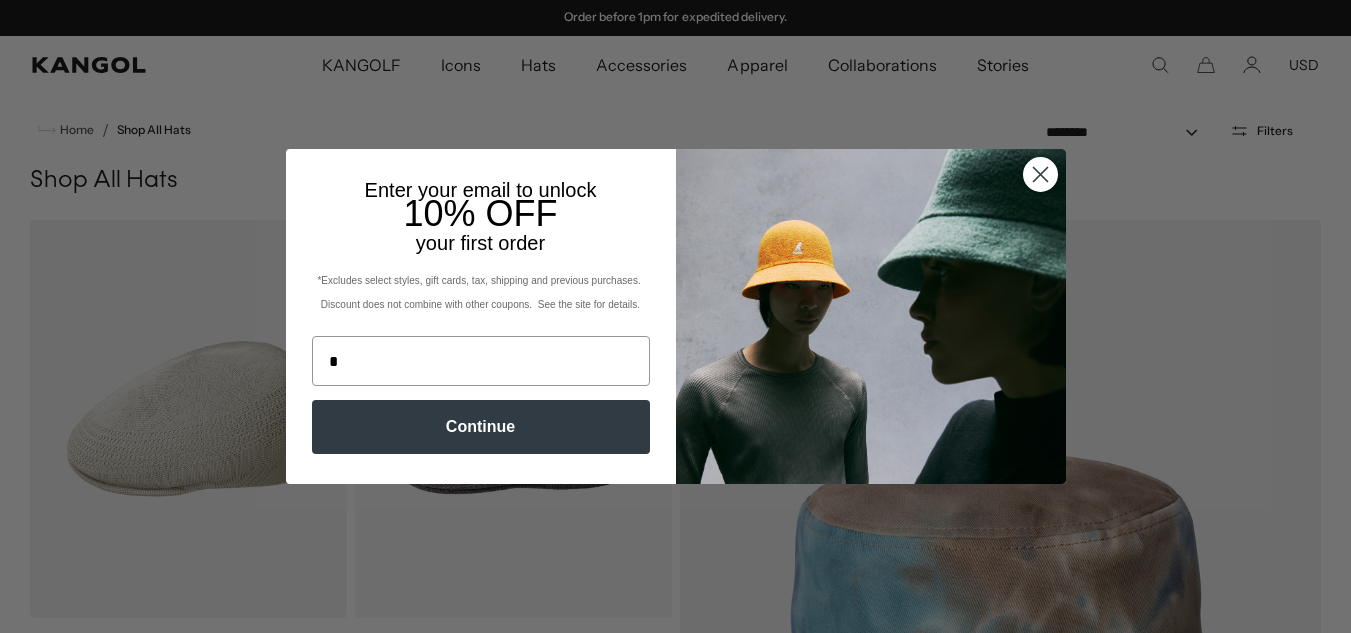 type on "**********" 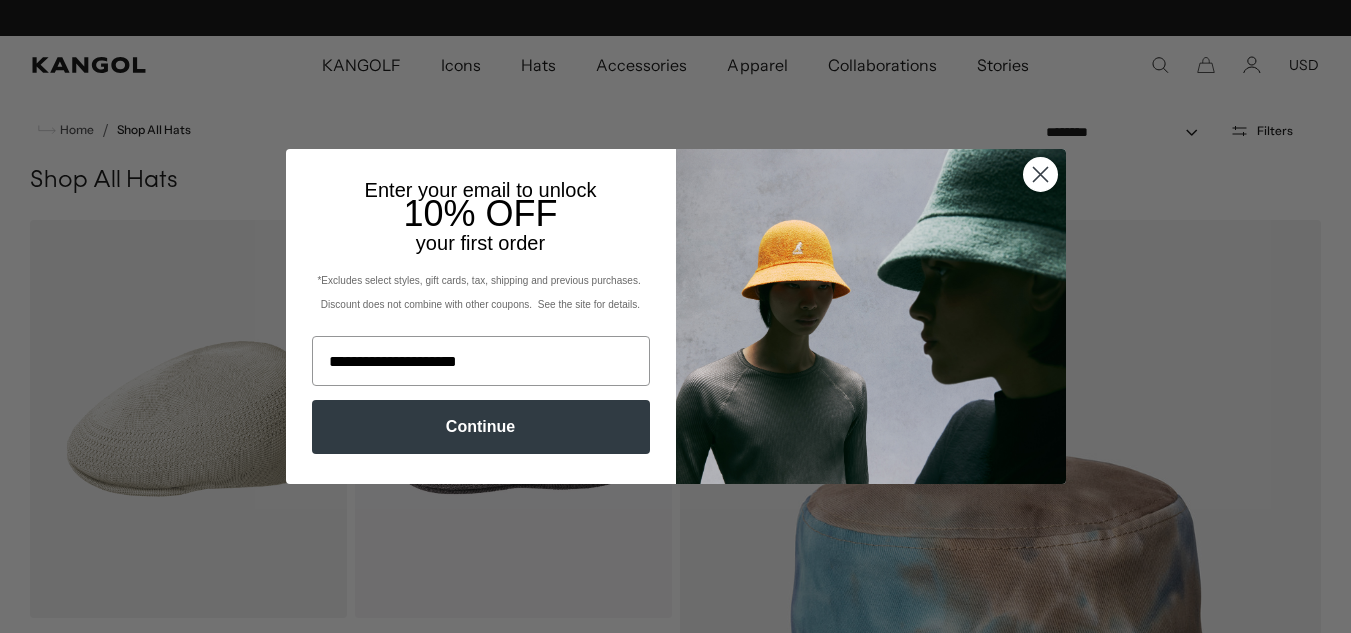 scroll, scrollTop: 0, scrollLeft: 0, axis: both 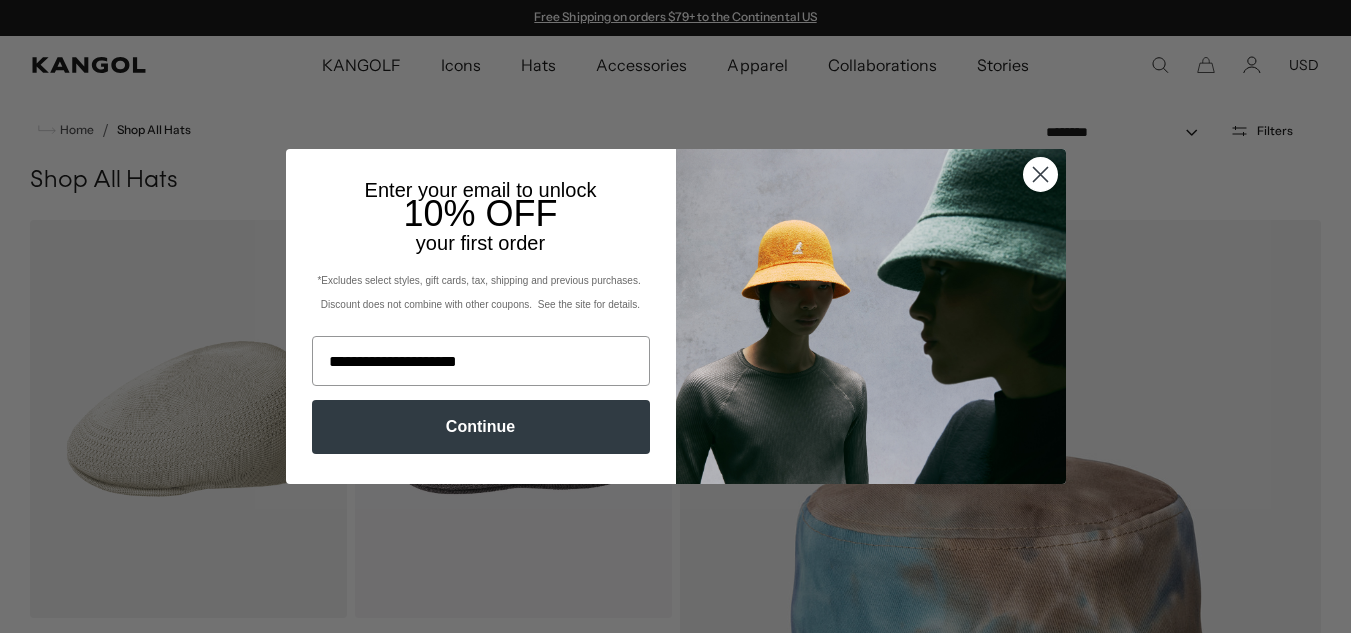 click on "Continue" at bounding box center [481, 427] 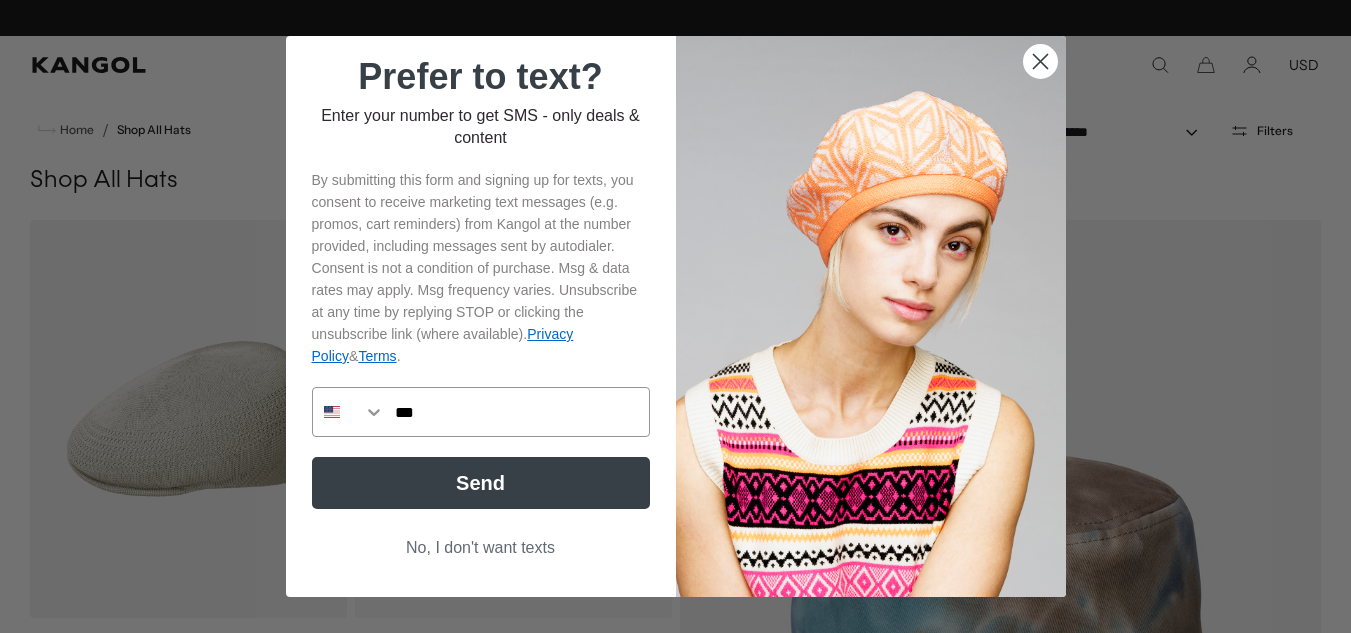 scroll, scrollTop: 0, scrollLeft: 0, axis: both 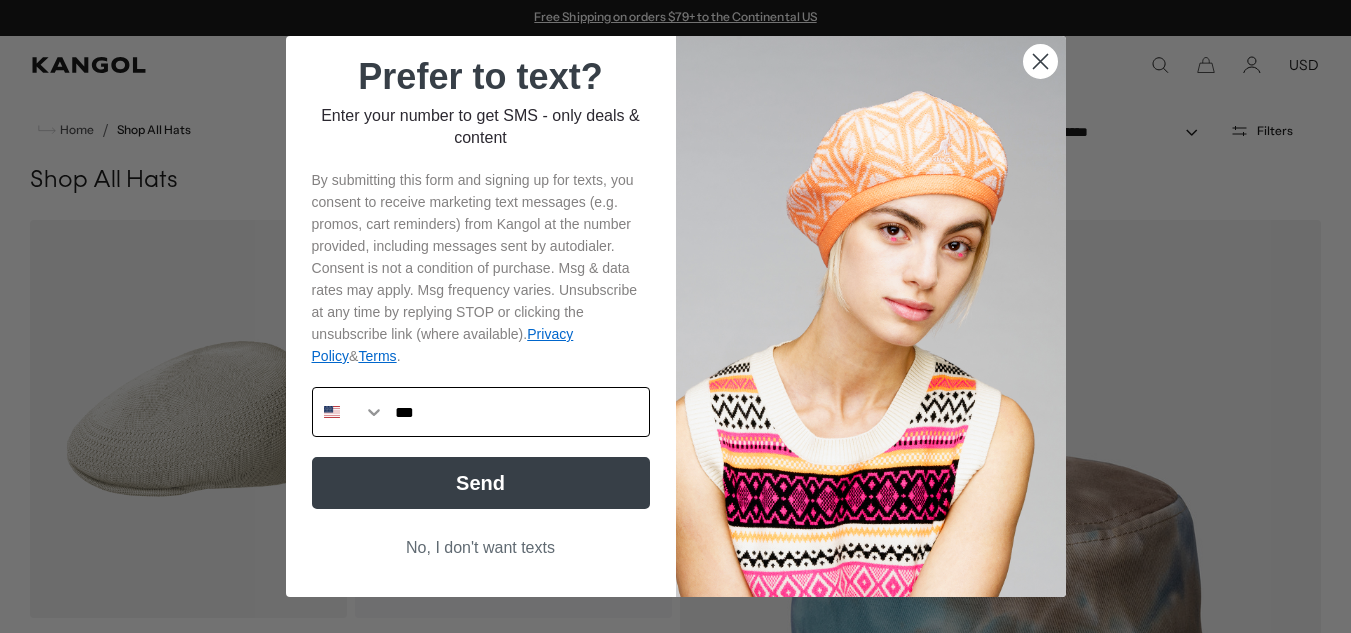 type on "**********" 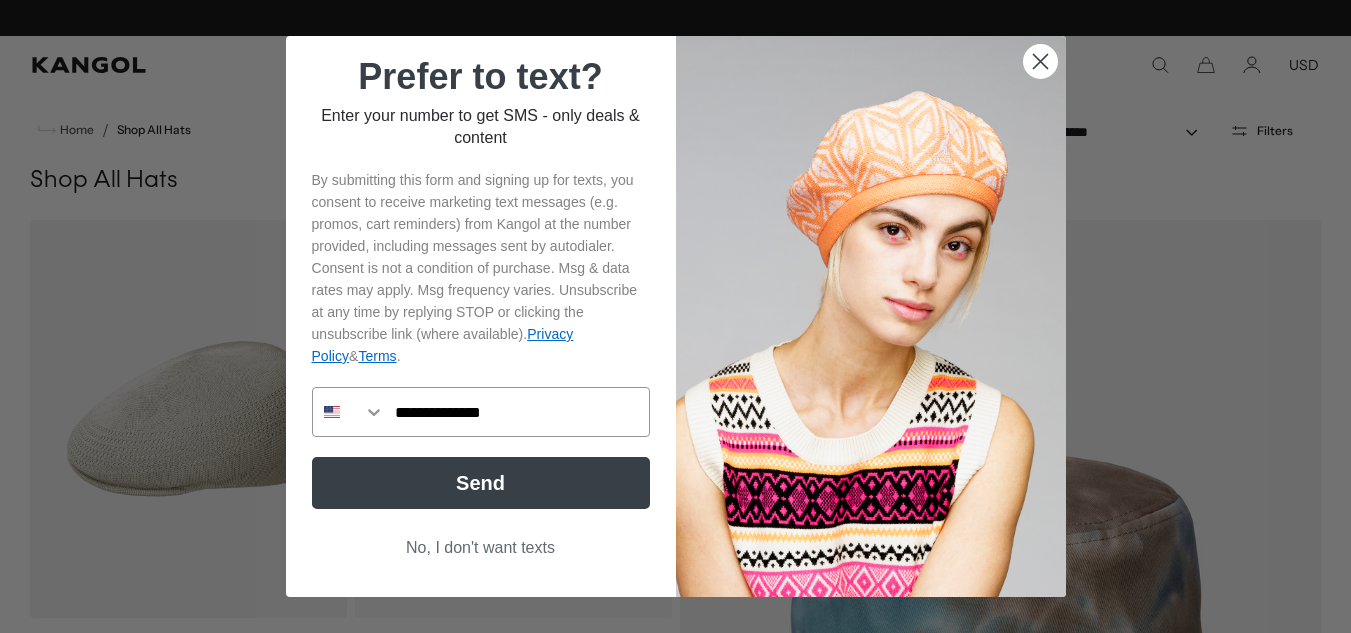 scroll, scrollTop: 0, scrollLeft: 412, axis: horizontal 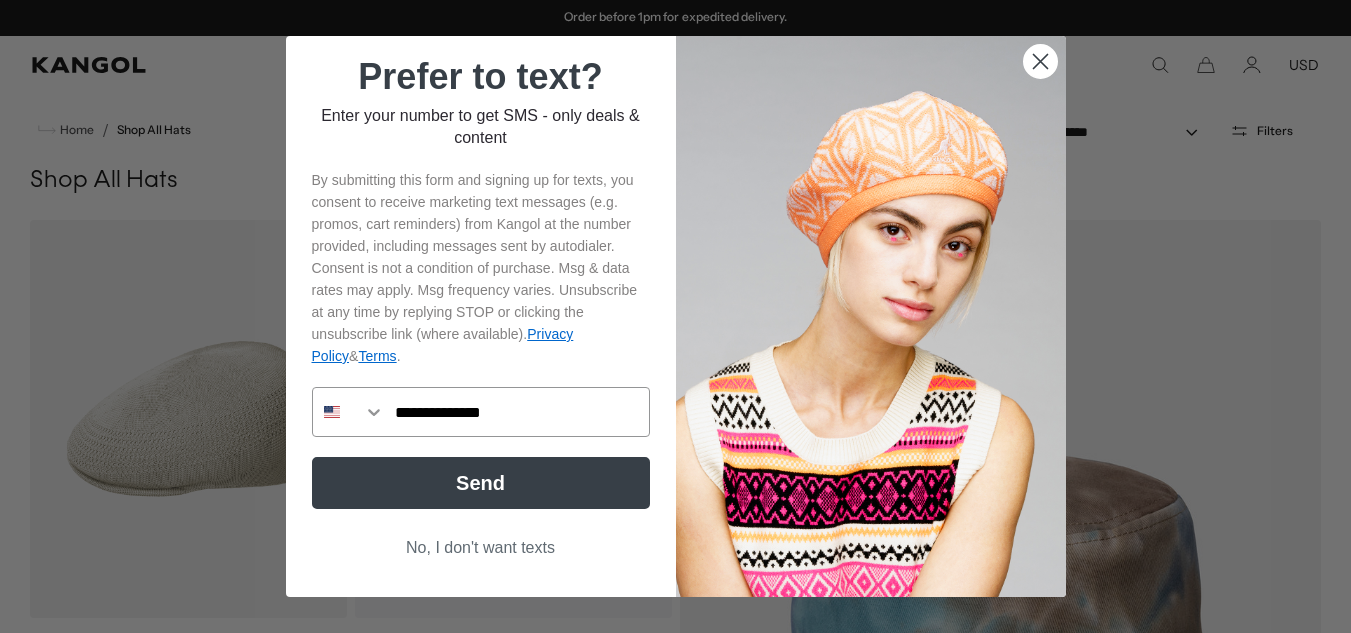click on "Send" at bounding box center (481, 483) 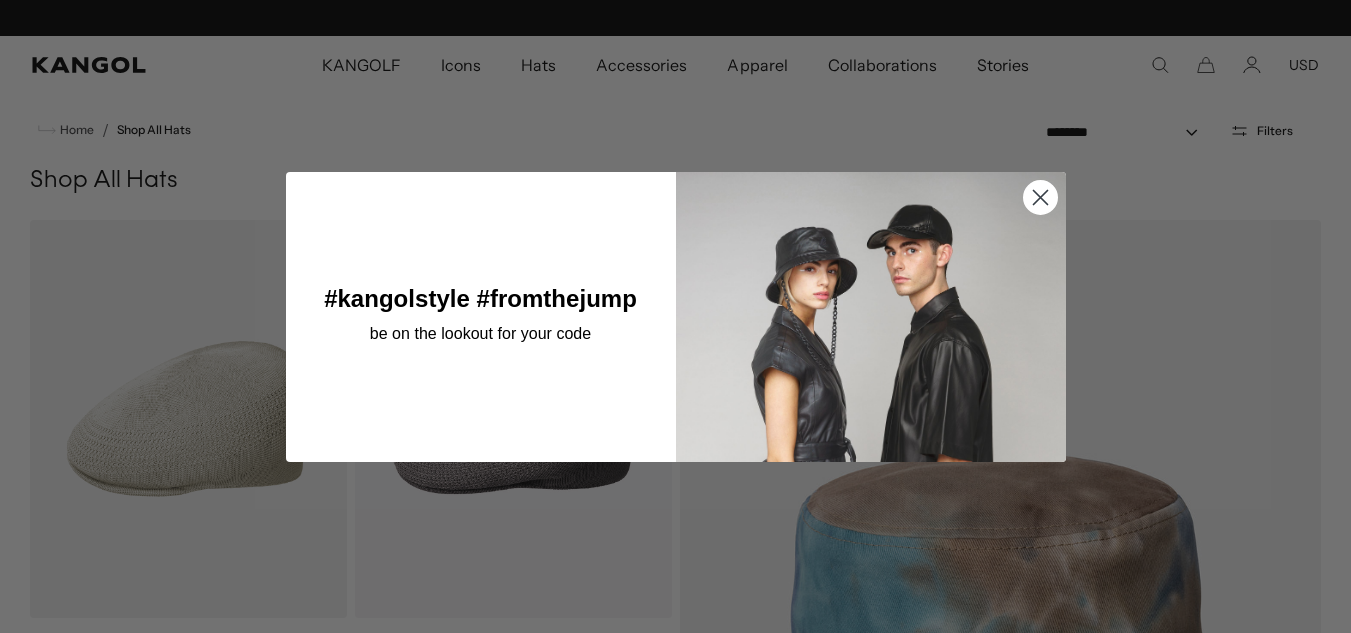 scroll, scrollTop: 0, scrollLeft: 412, axis: horizontal 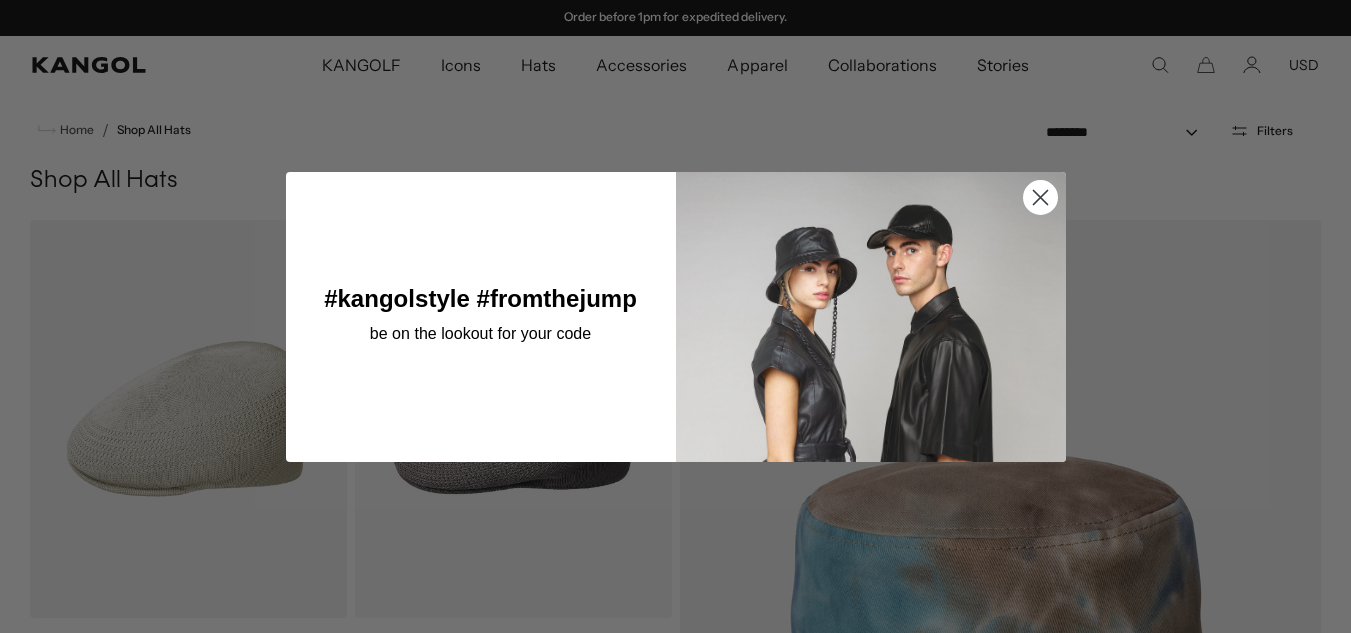 click 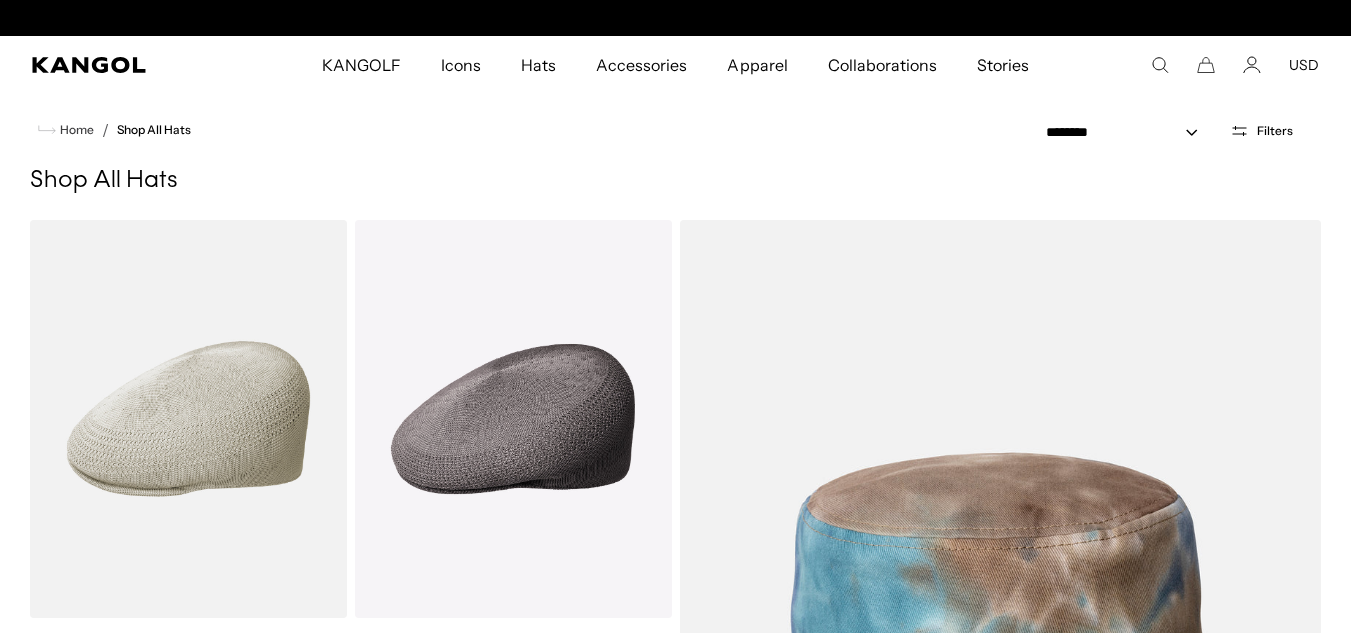 scroll, scrollTop: 0, scrollLeft: 0, axis: both 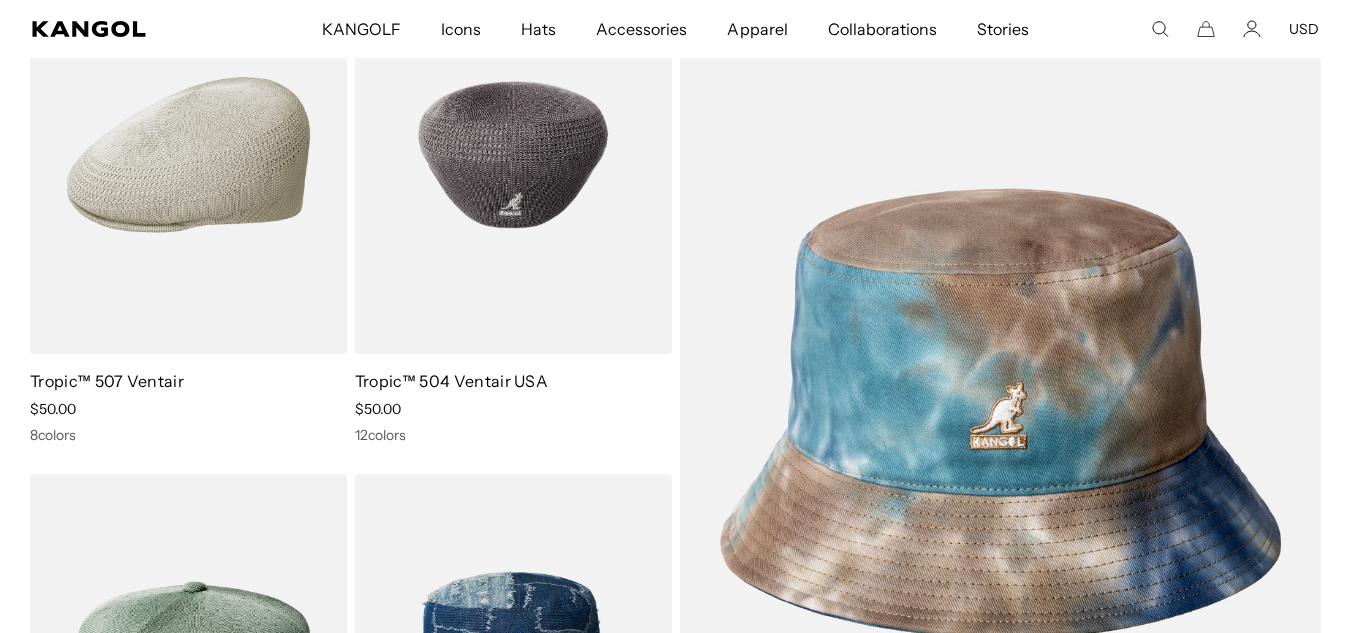 click at bounding box center (513, 155) 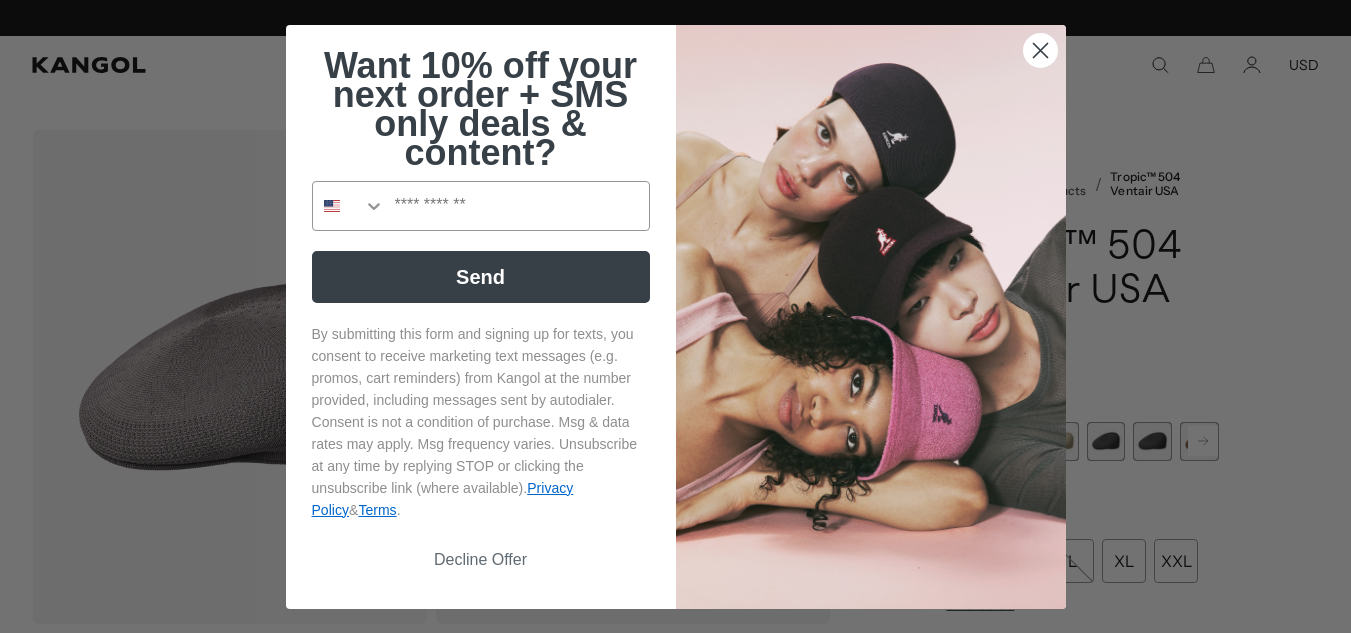 scroll, scrollTop: 0, scrollLeft: 0, axis: both 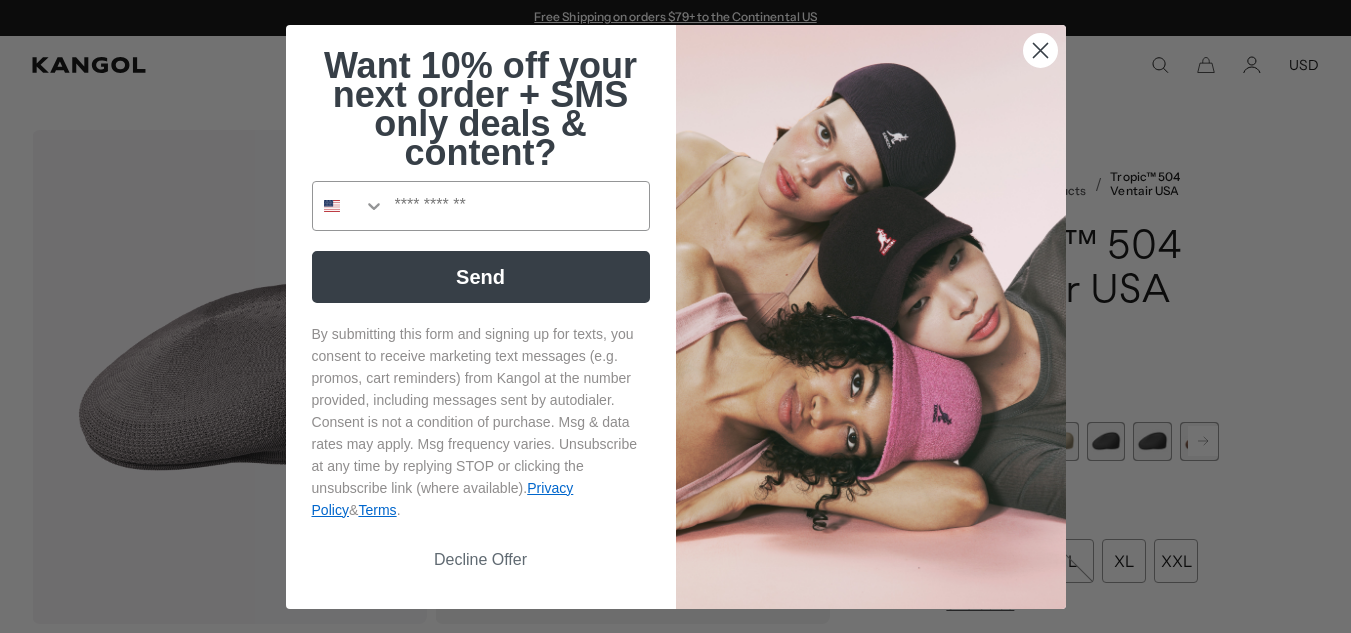 click 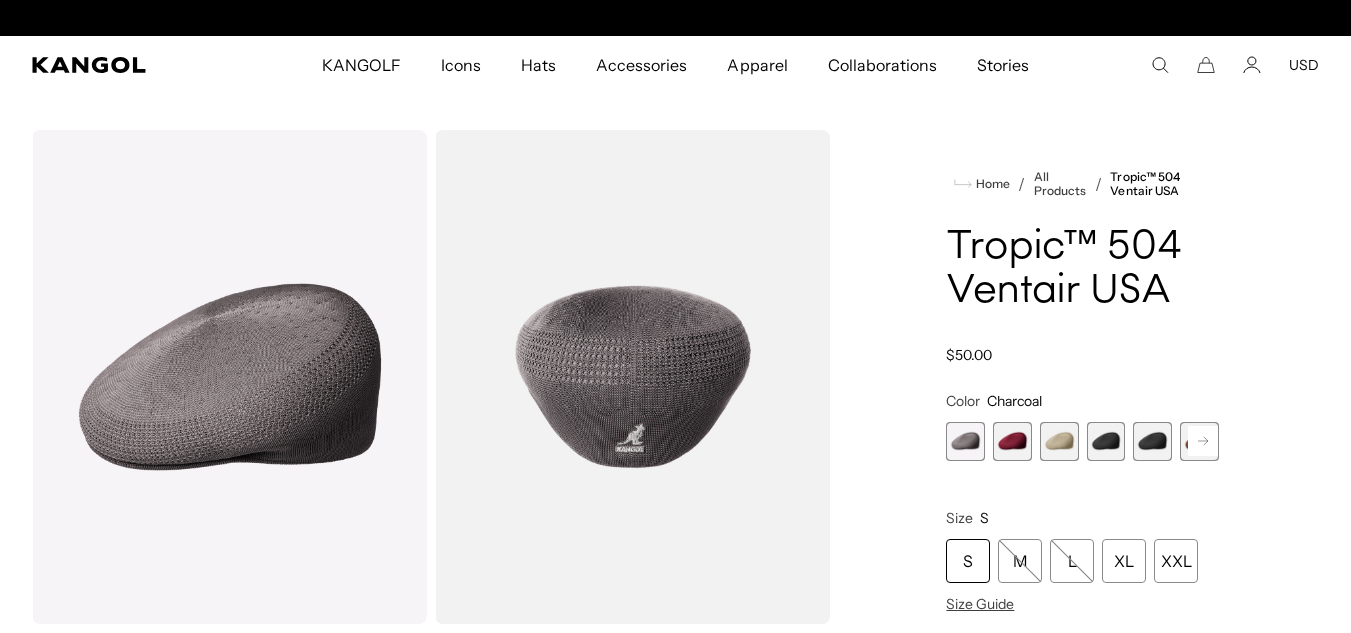 scroll, scrollTop: 0, scrollLeft: 412, axis: horizontal 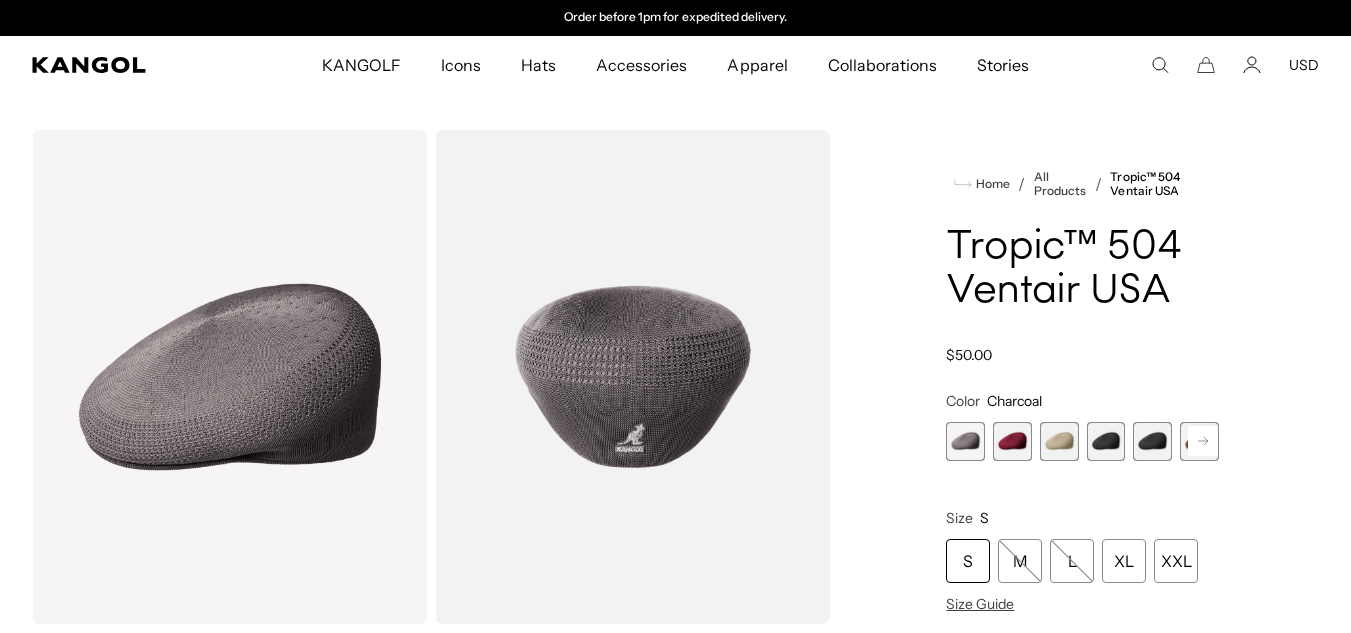 click 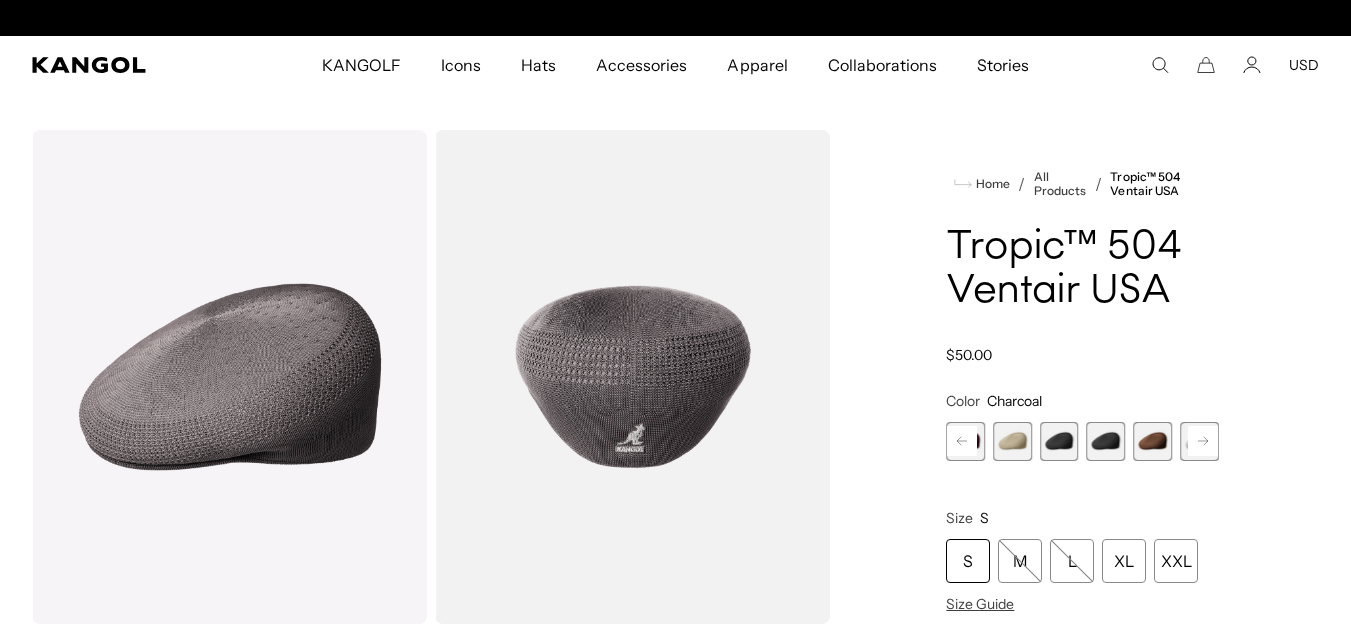 scroll, scrollTop: 0, scrollLeft: 412, axis: horizontal 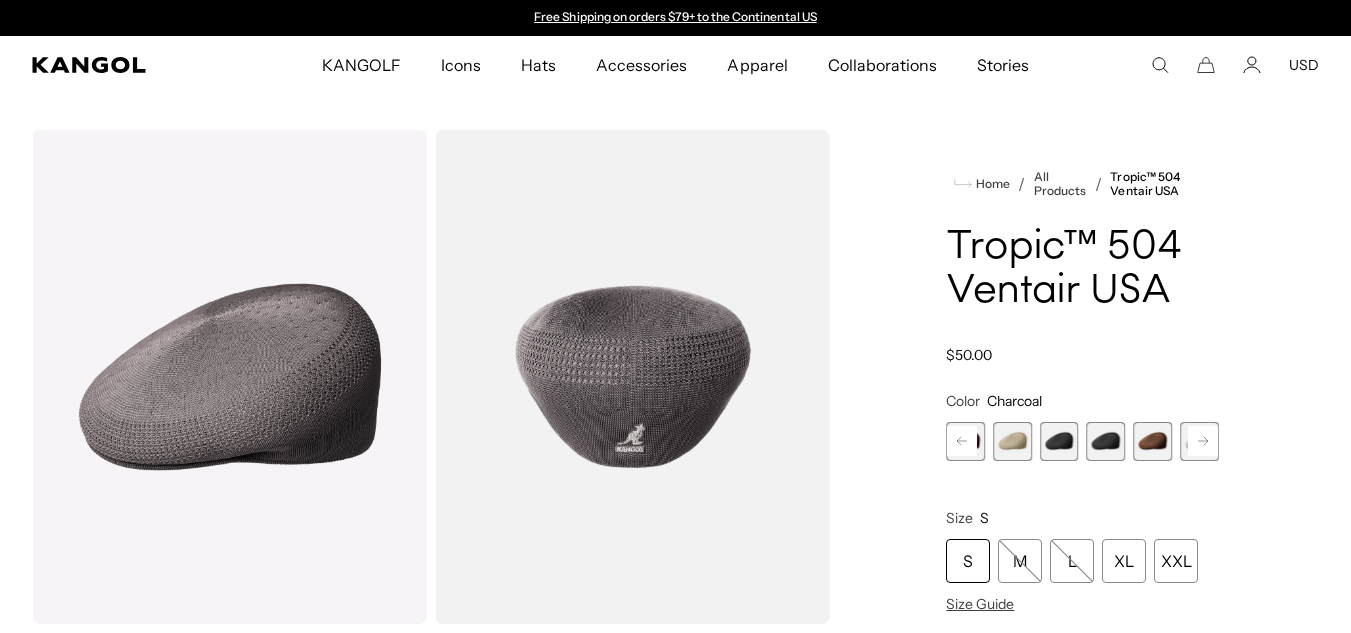 click at bounding box center (1152, 441) 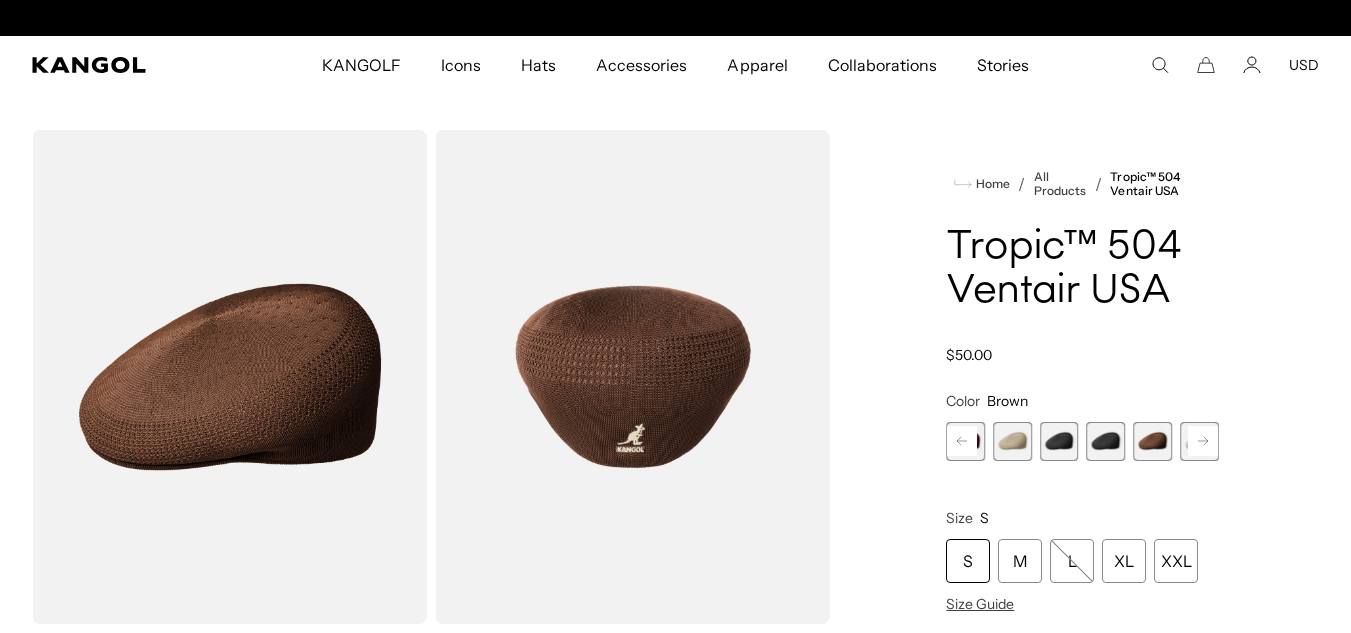 scroll, scrollTop: 0, scrollLeft: 412, axis: horizontal 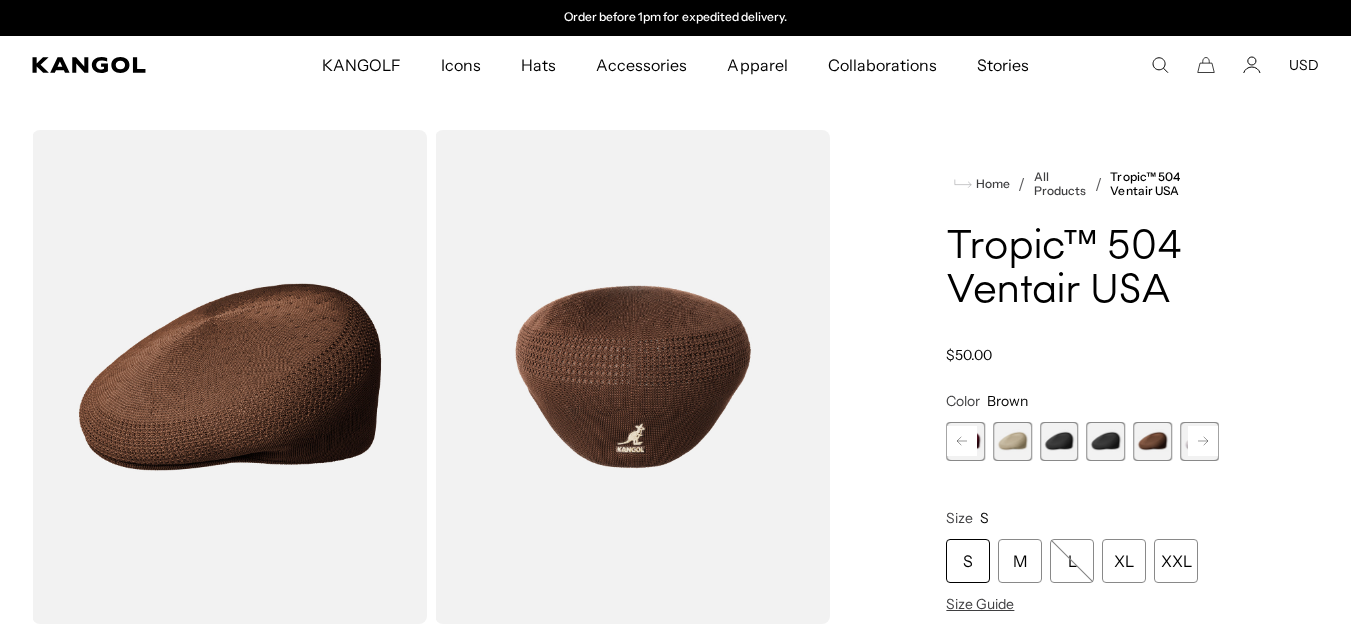 click 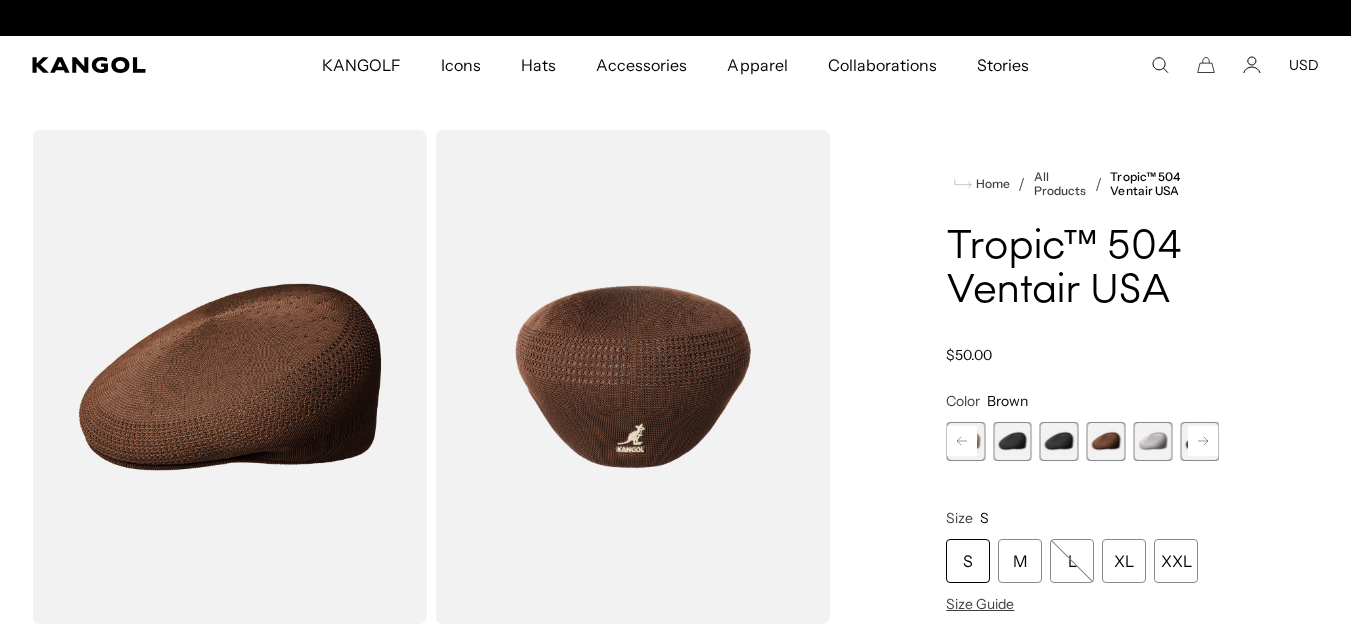 scroll, scrollTop: 0, scrollLeft: 0, axis: both 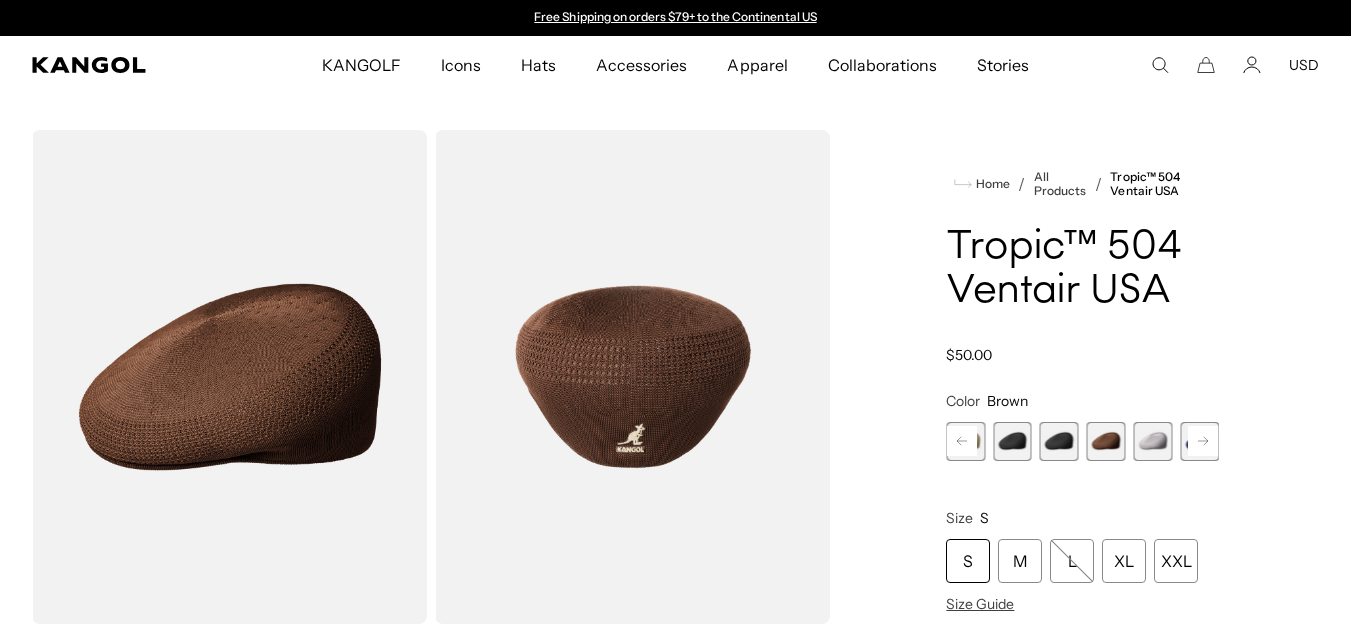 click at bounding box center [1152, 441] 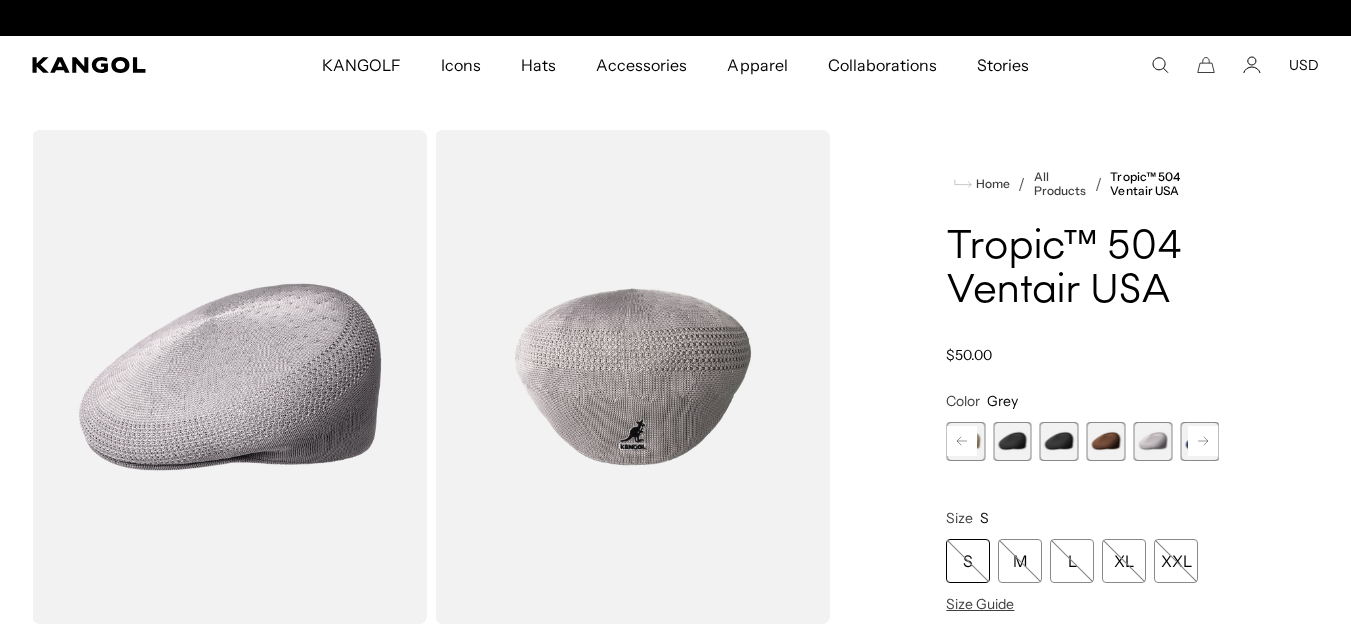 scroll, scrollTop: 0, scrollLeft: 412, axis: horizontal 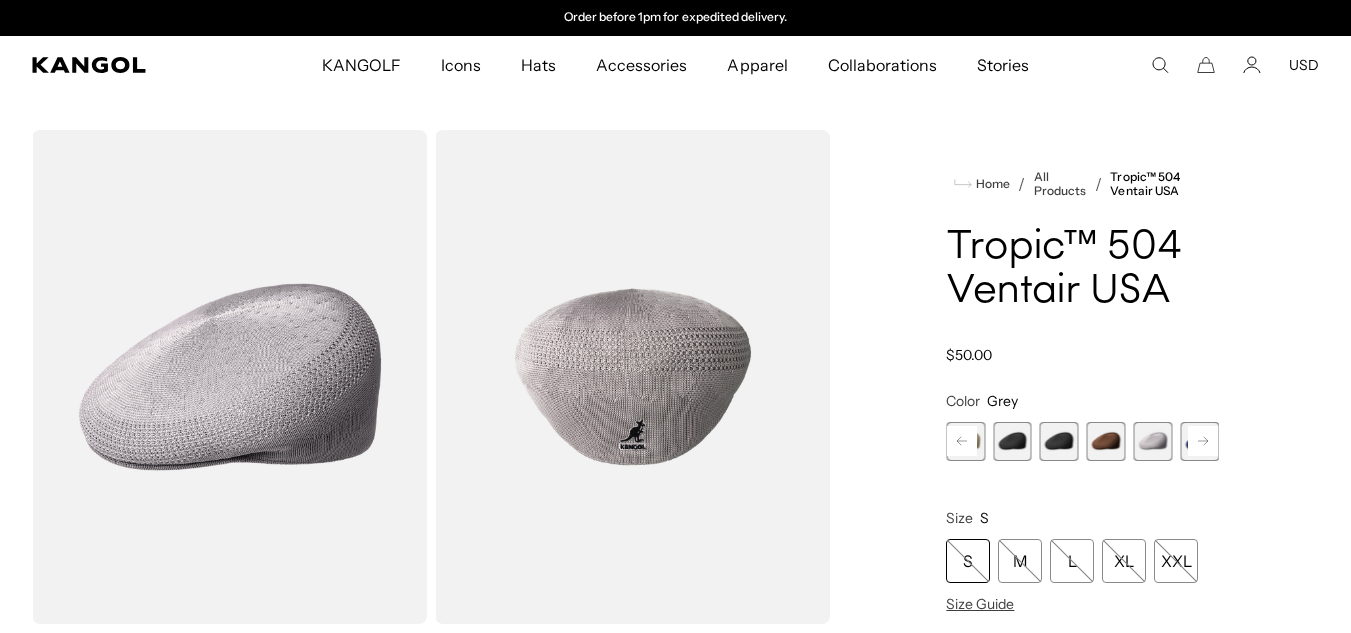 click 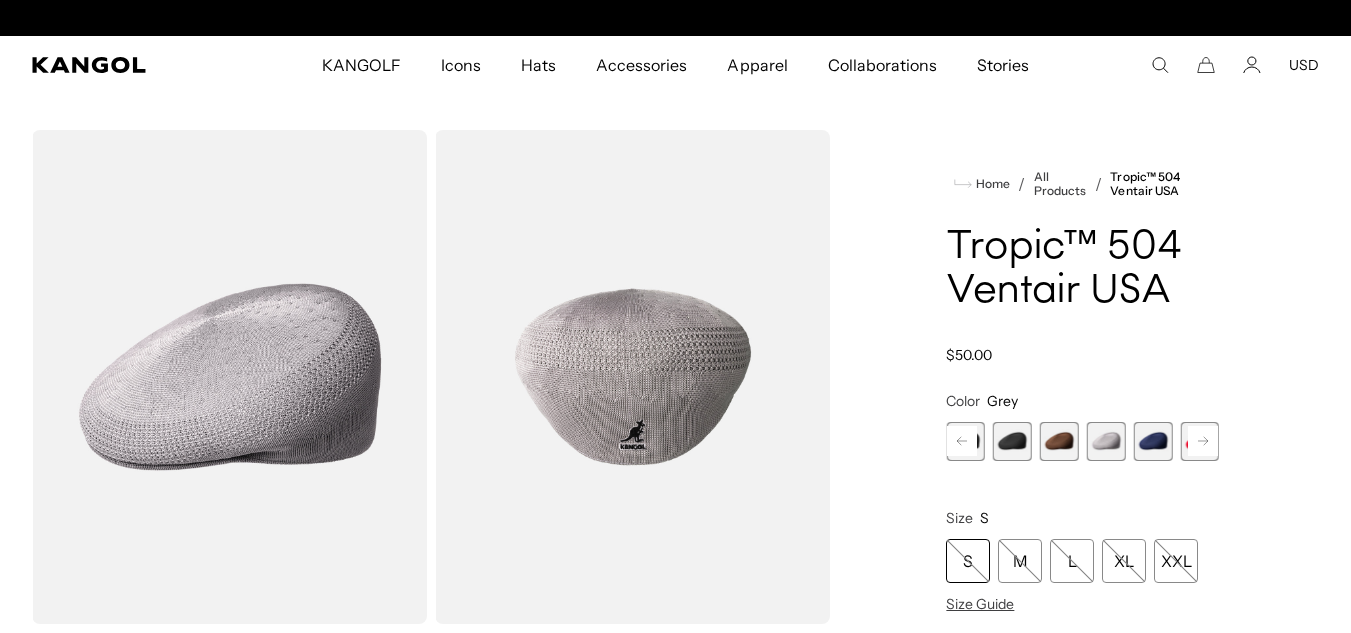 scroll, scrollTop: 0, scrollLeft: 0, axis: both 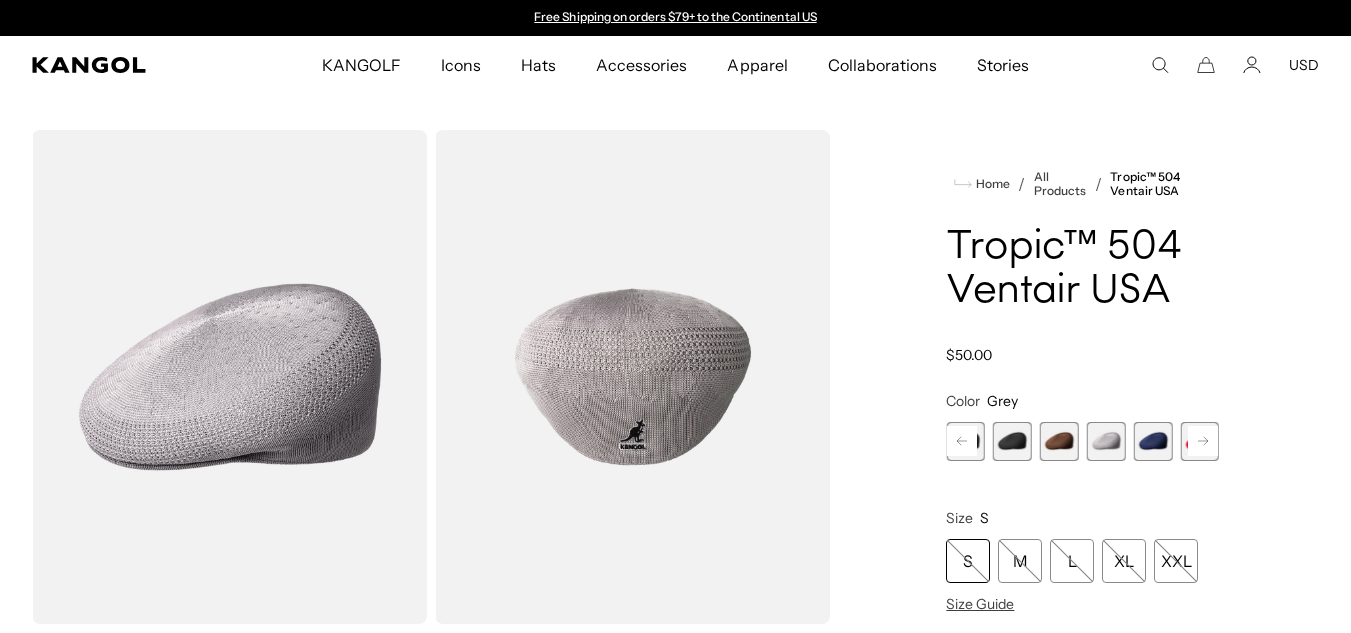 click at bounding box center [1152, 441] 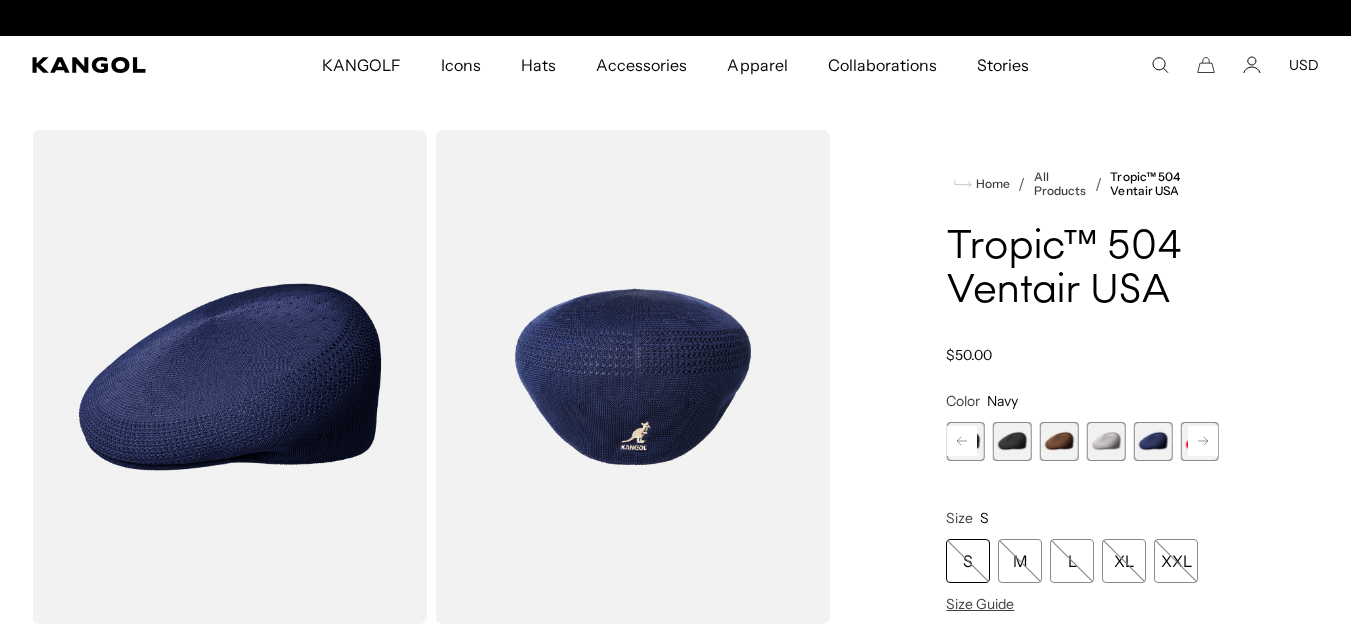scroll, scrollTop: 0, scrollLeft: 412, axis: horizontal 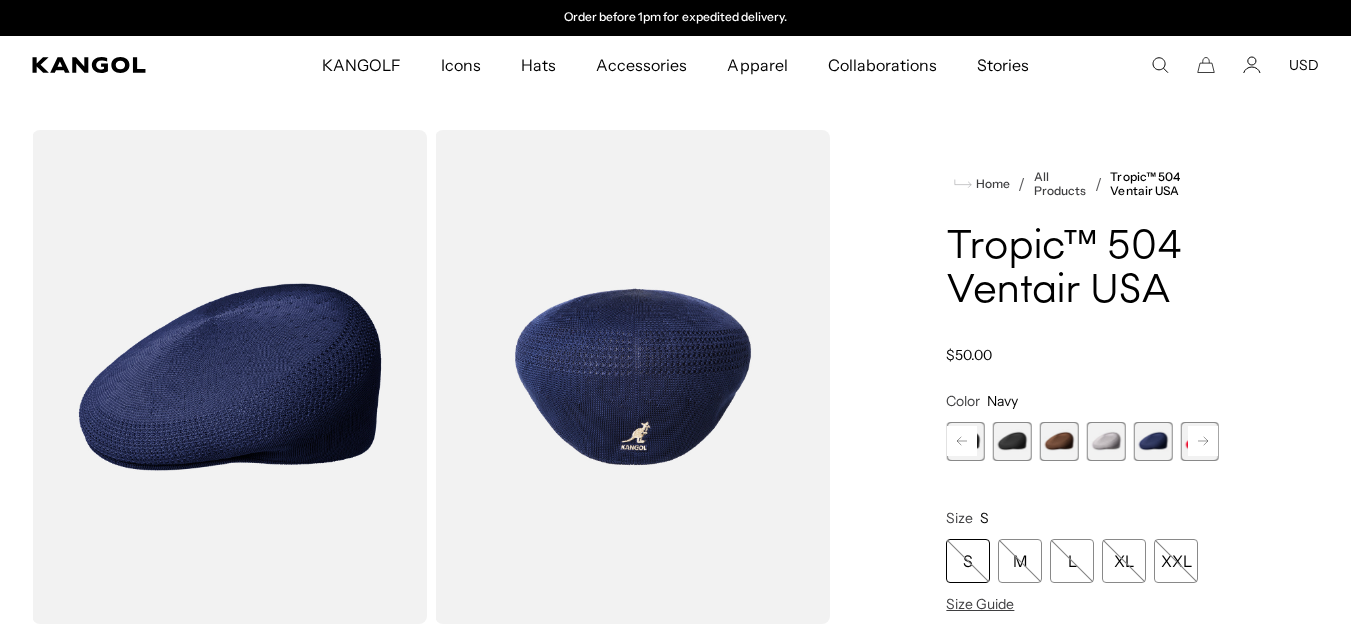 click 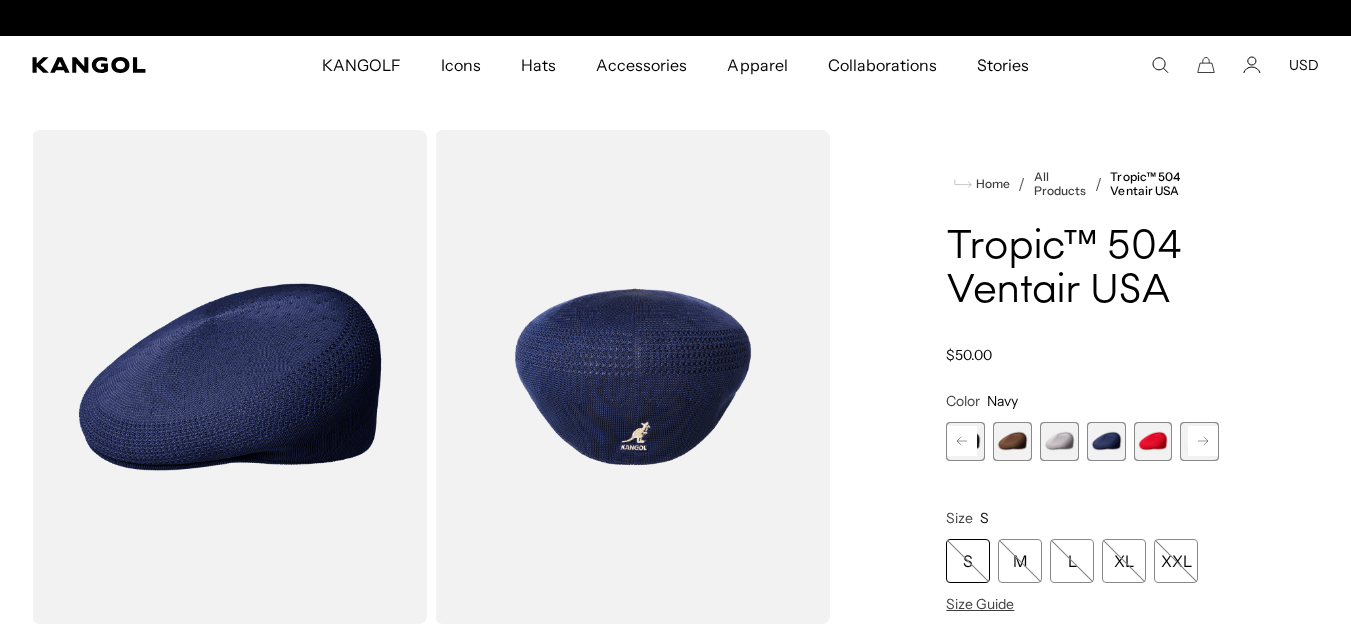scroll, scrollTop: 0, scrollLeft: 0, axis: both 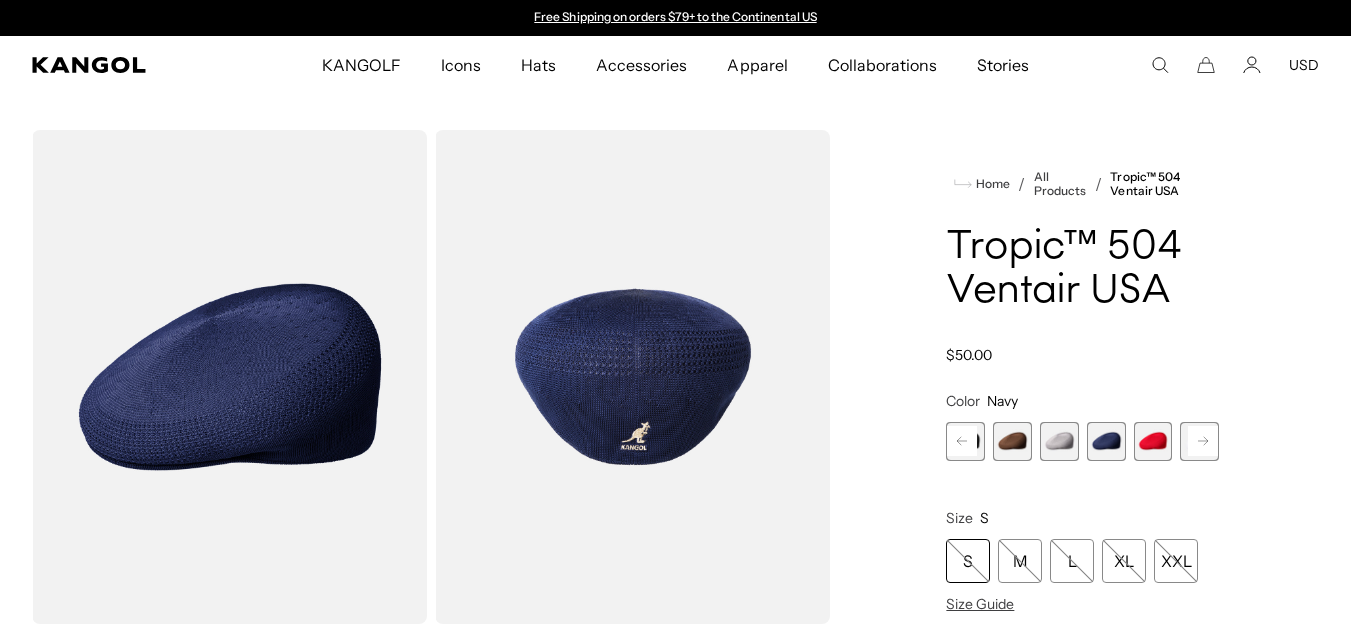 click at bounding box center [1152, 441] 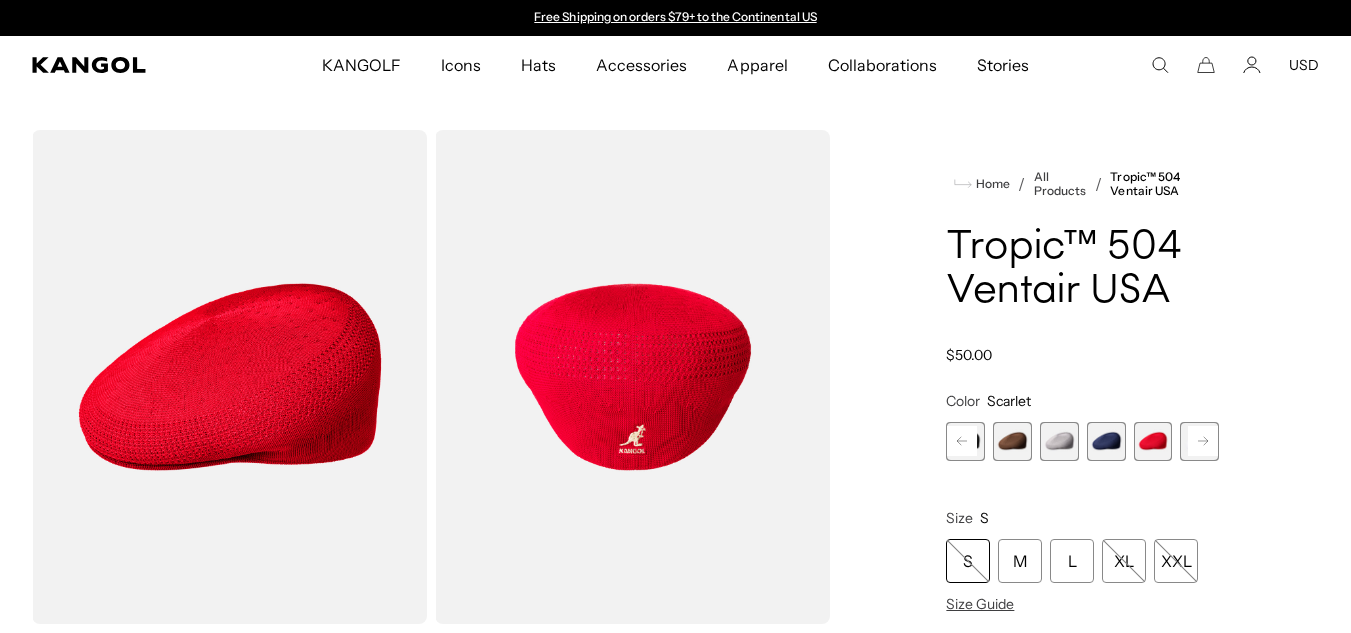 click at bounding box center (1152, 441) 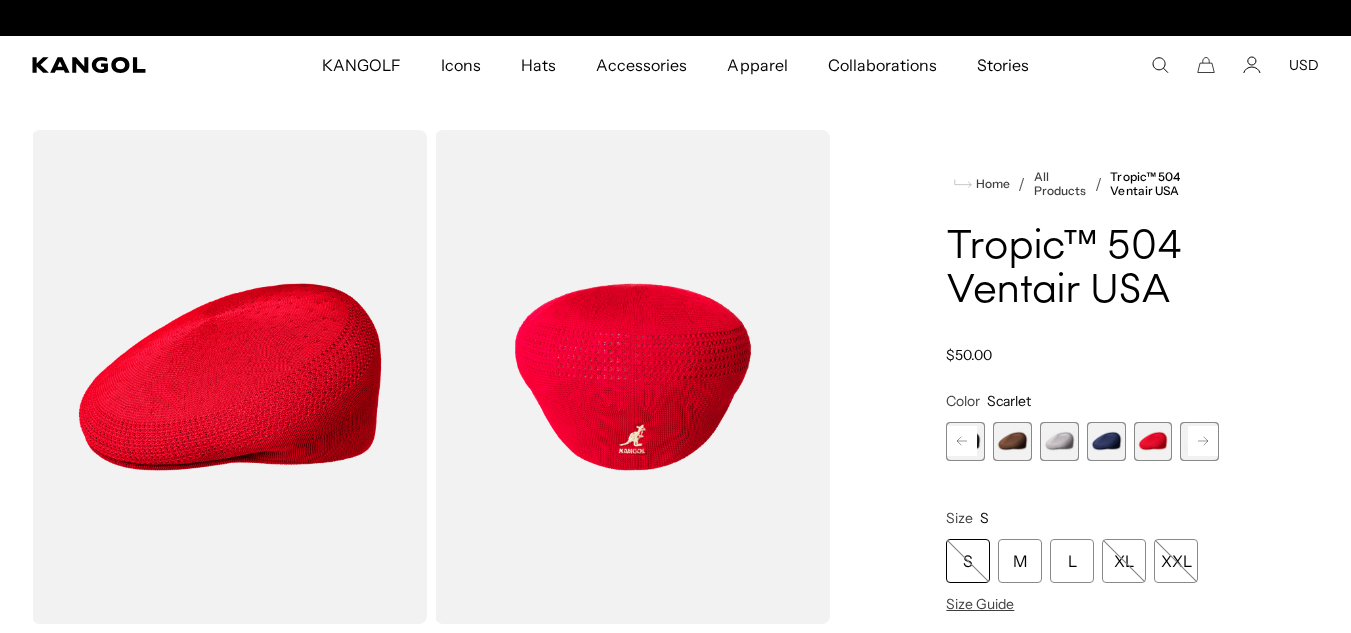 scroll, scrollTop: 0, scrollLeft: 412, axis: horizontal 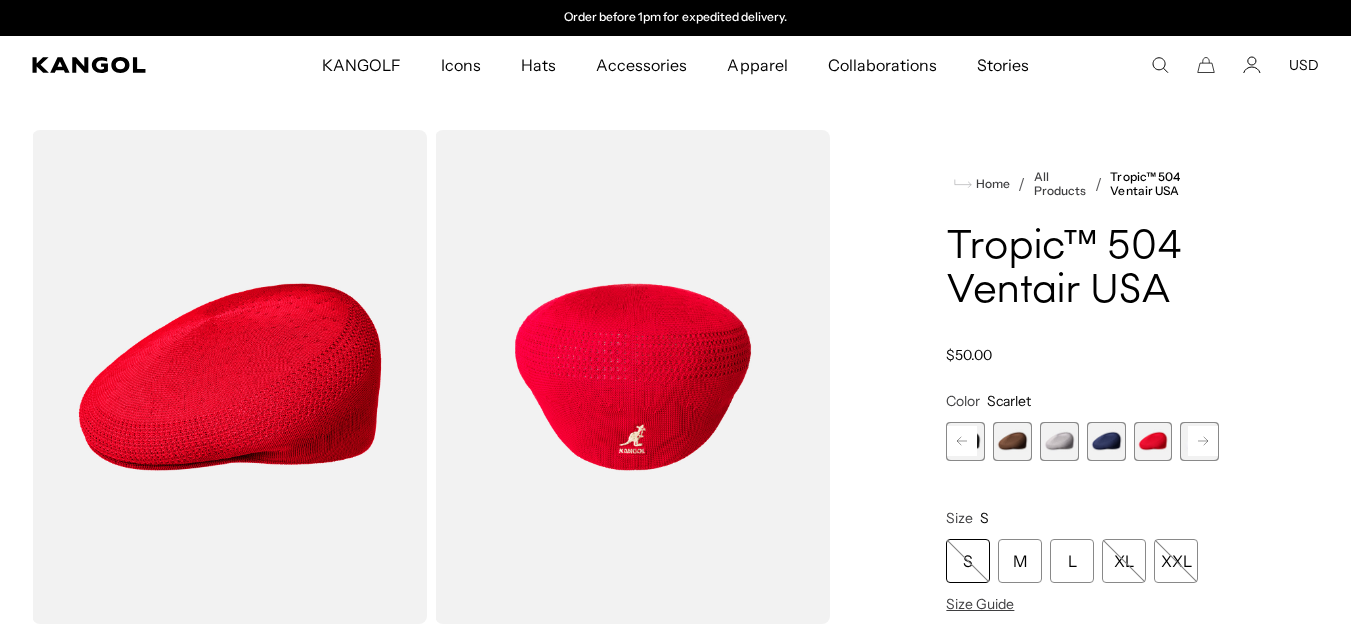 click 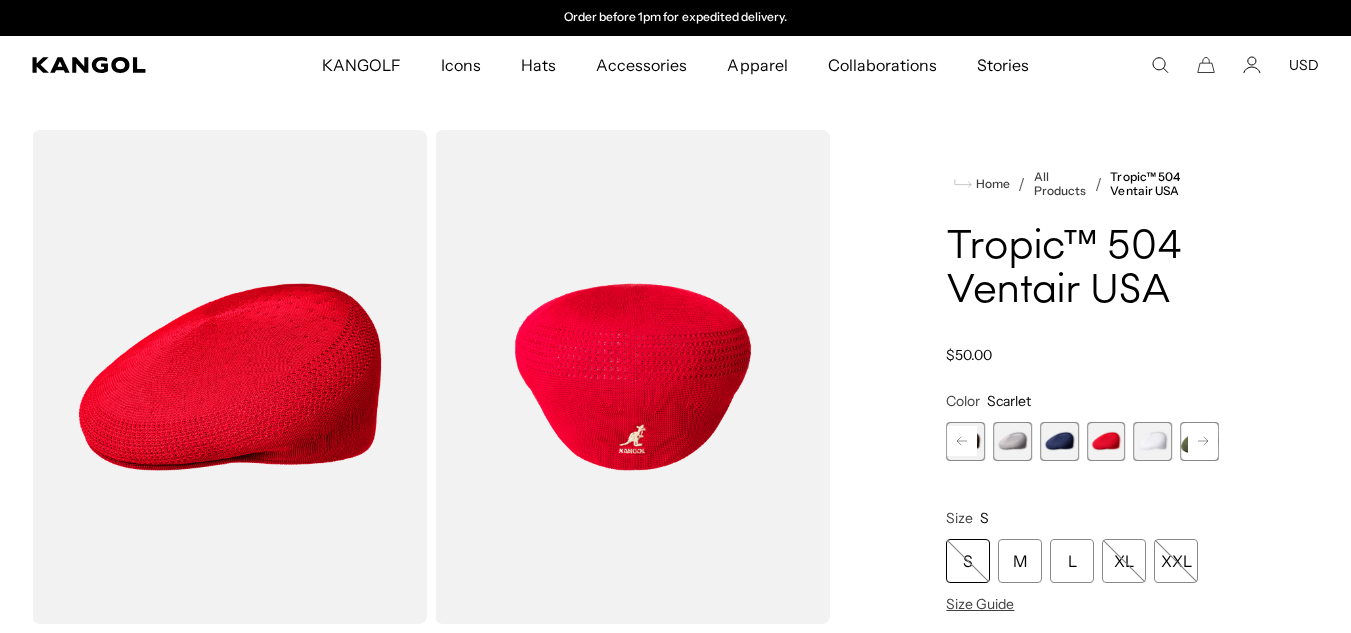 click 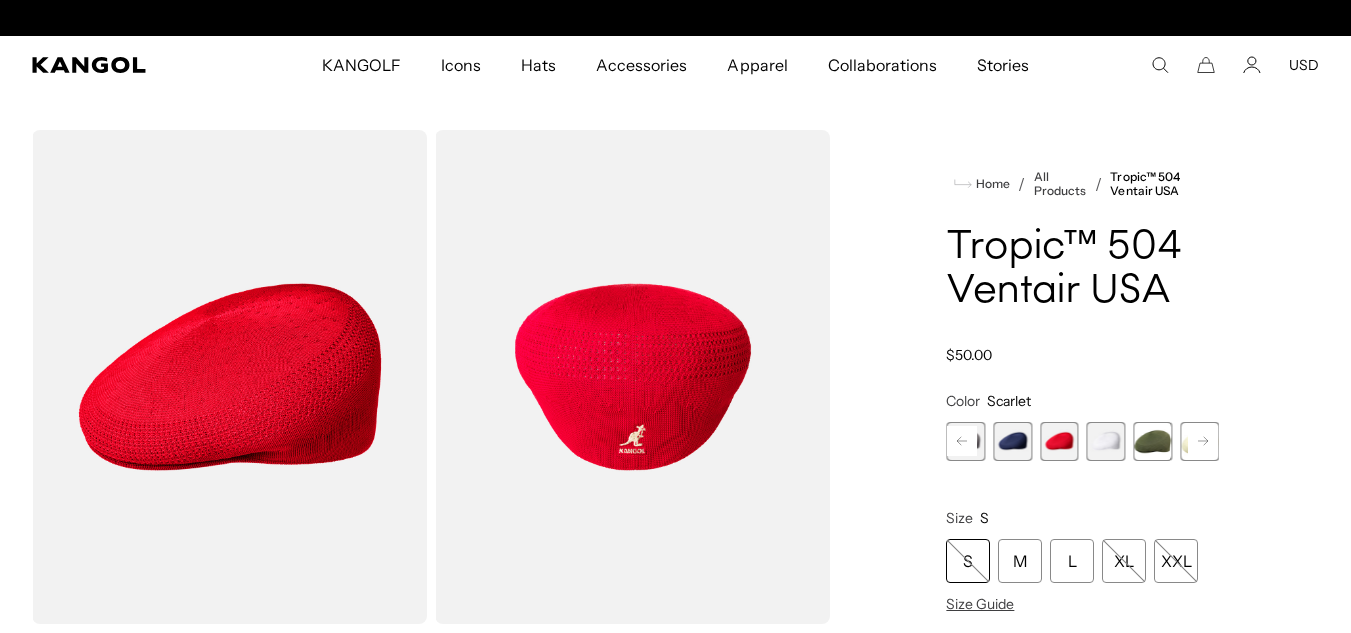 scroll, scrollTop: 0, scrollLeft: 0, axis: both 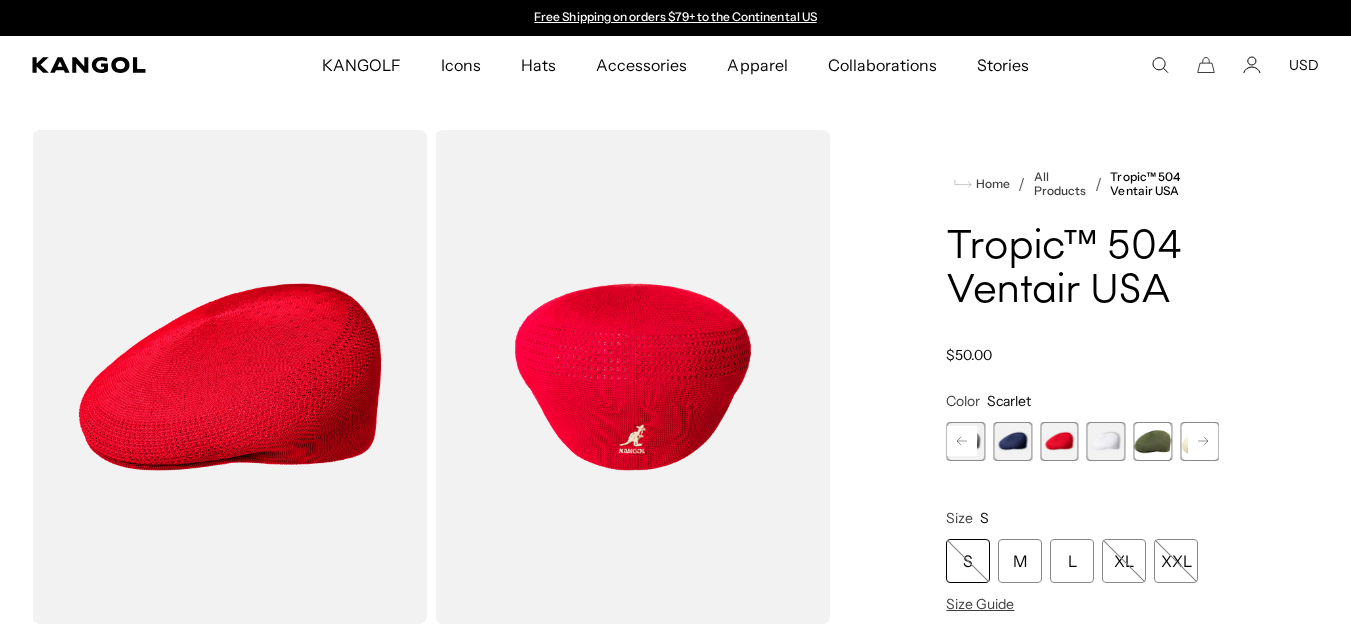 click 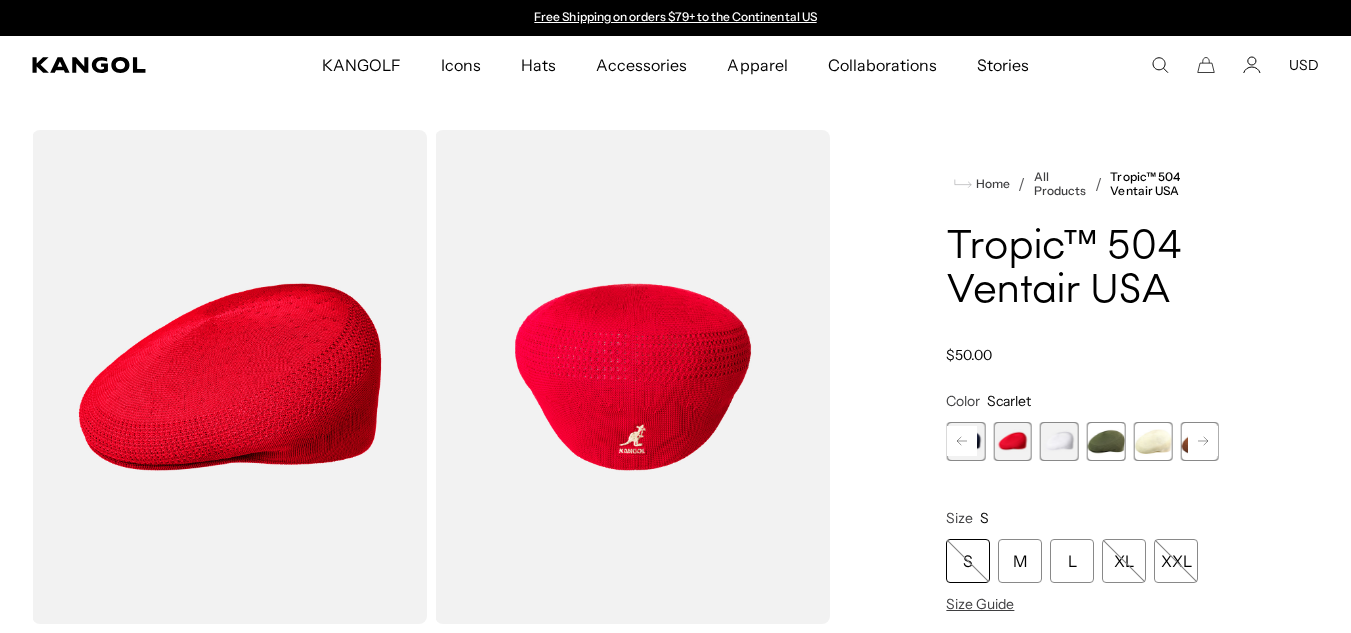 click 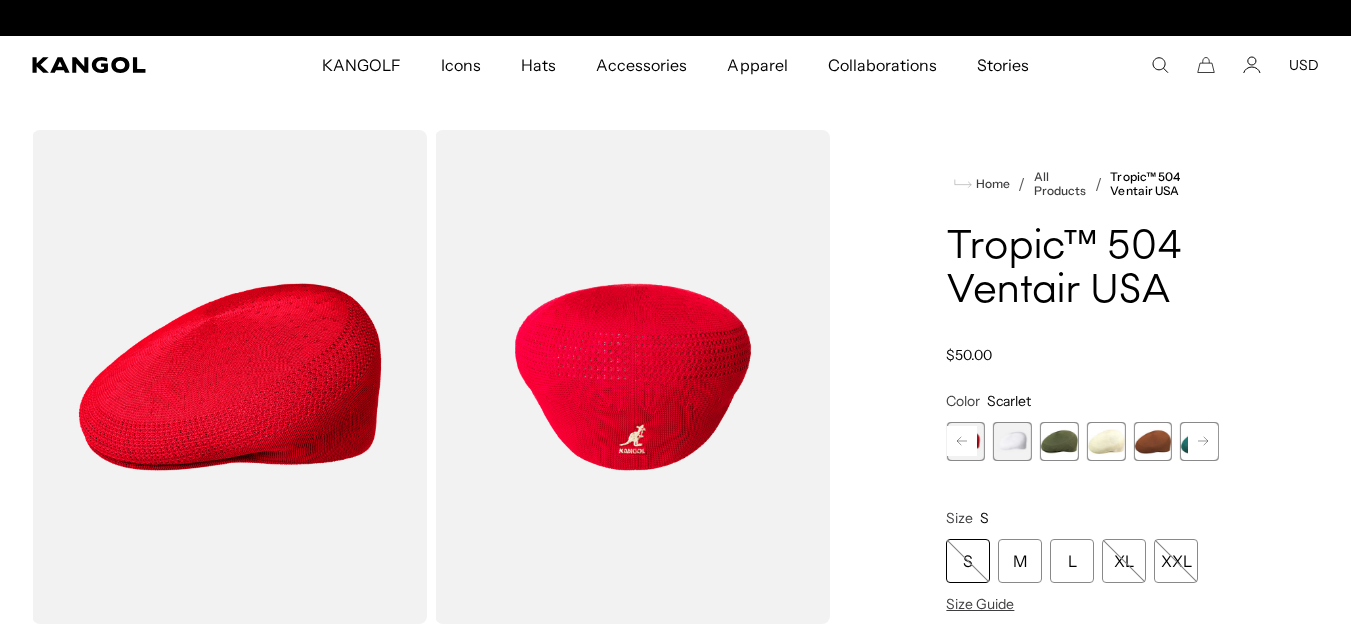 scroll, scrollTop: 0, scrollLeft: 412, axis: horizontal 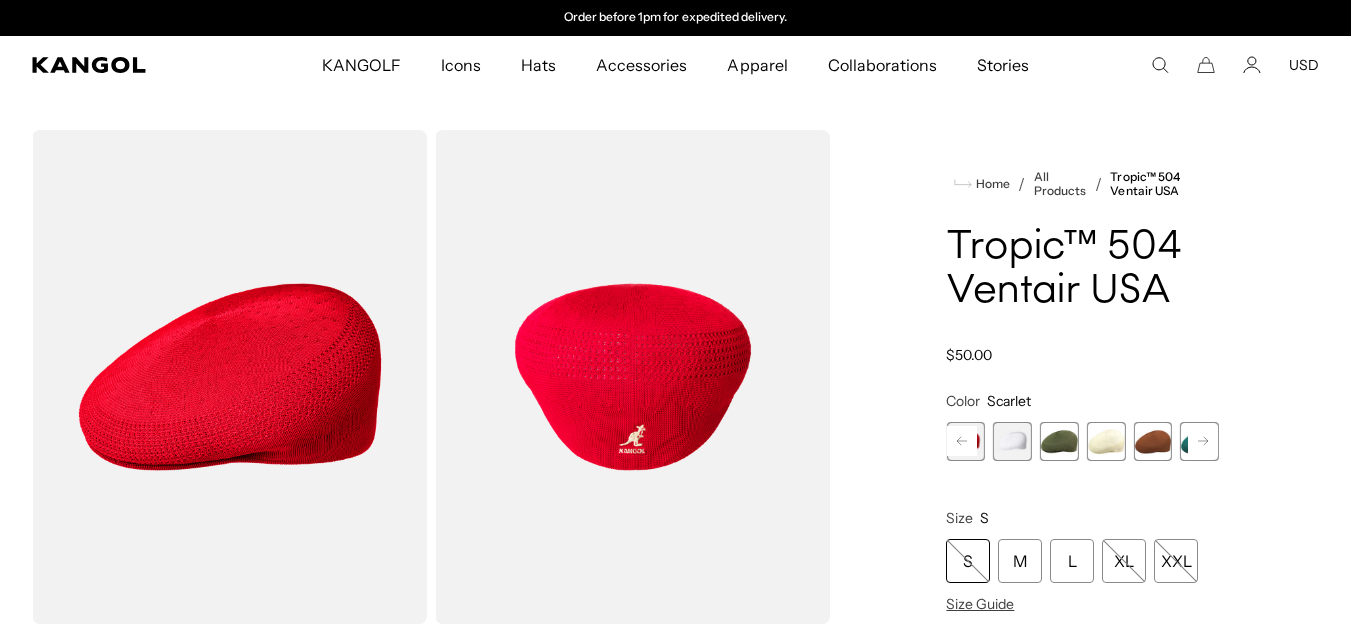 click at bounding box center (1106, 441) 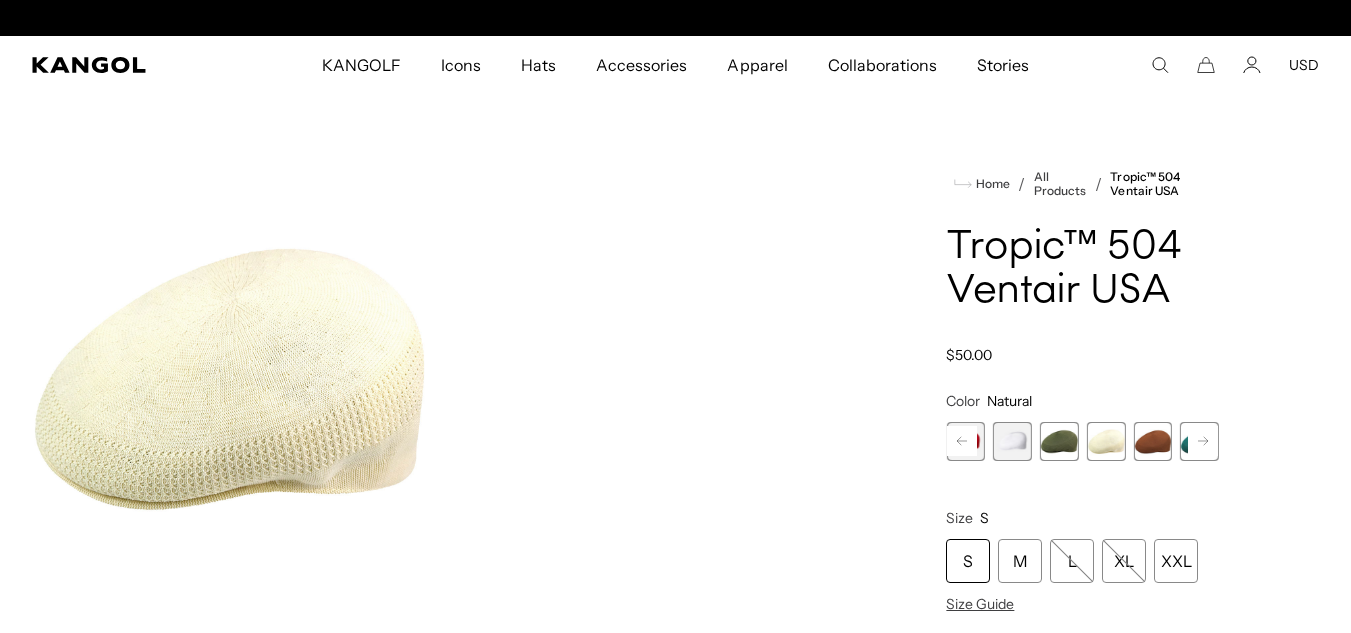 scroll, scrollTop: 0, scrollLeft: 0, axis: both 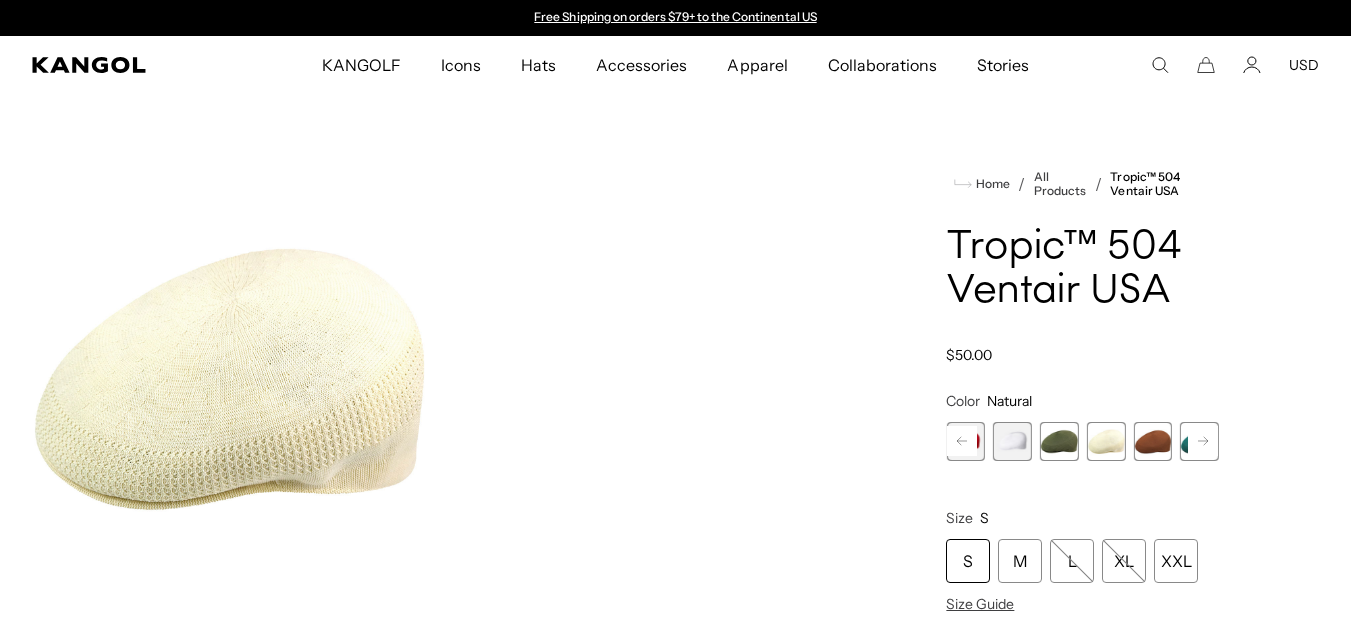 click 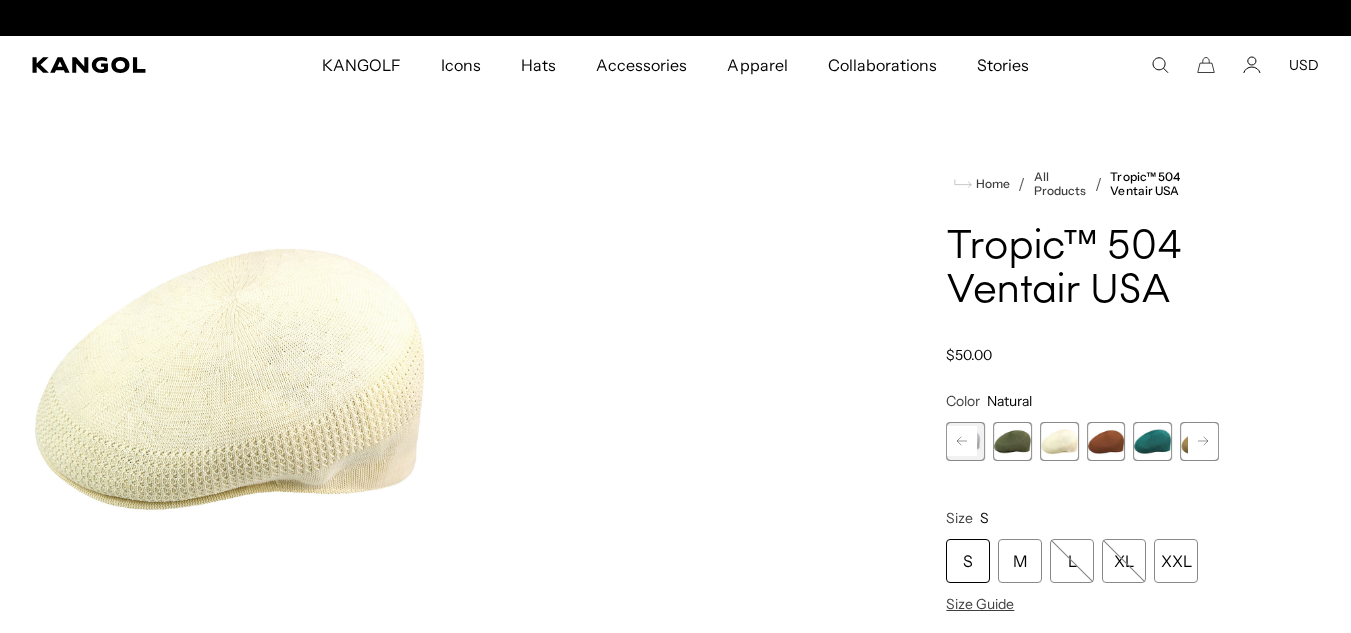scroll, scrollTop: 0, scrollLeft: 412, axis: horizontal 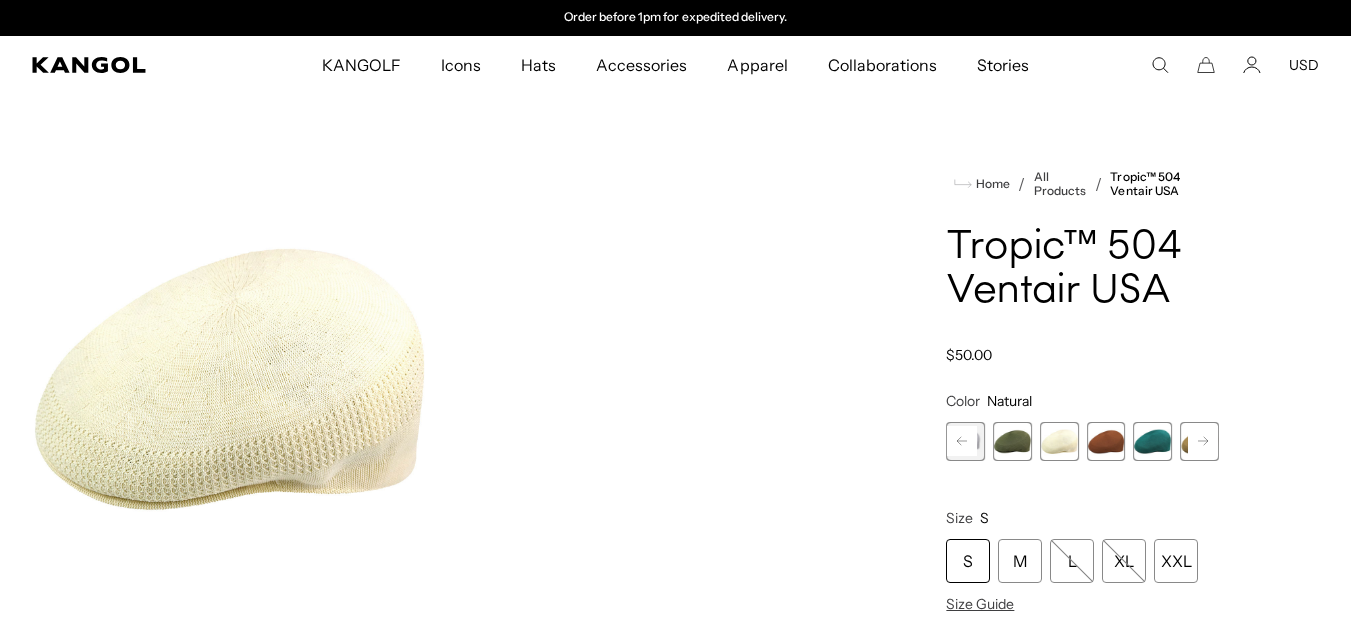 click 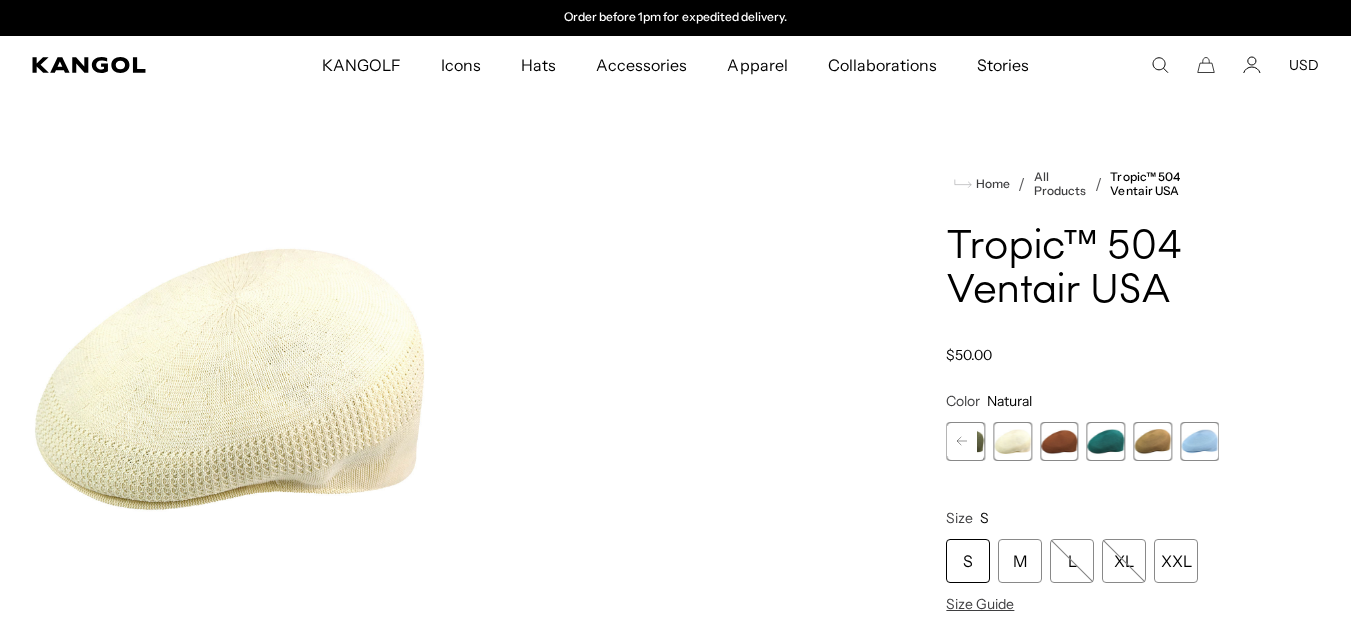 click at bounding box center [1106, 441] 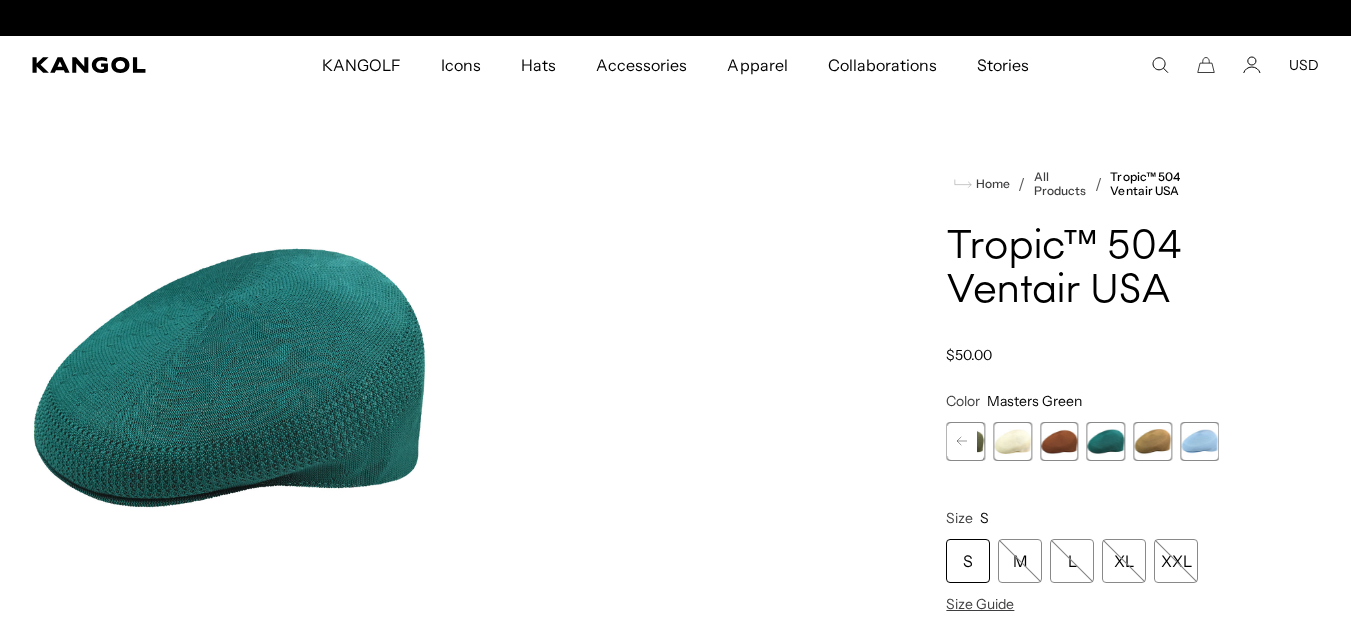 scroll, scrollTop: 0, scrollLeft: 0, axis: both 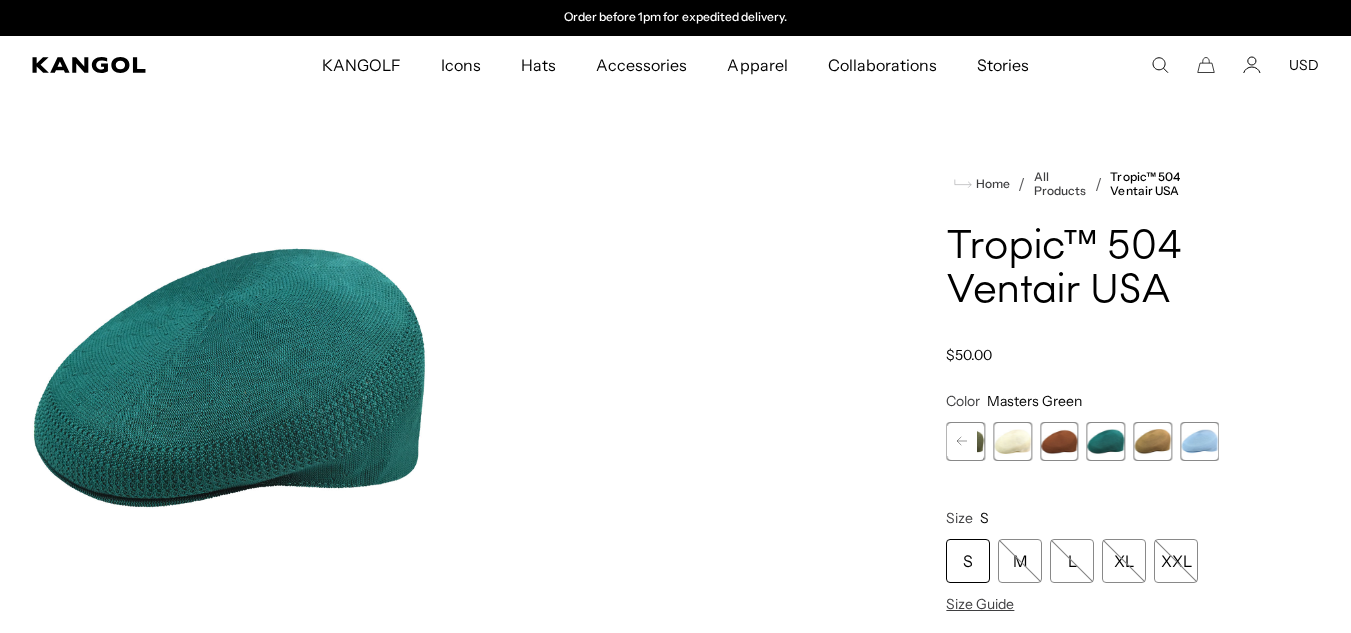 click at bounding box center (1199, 441) 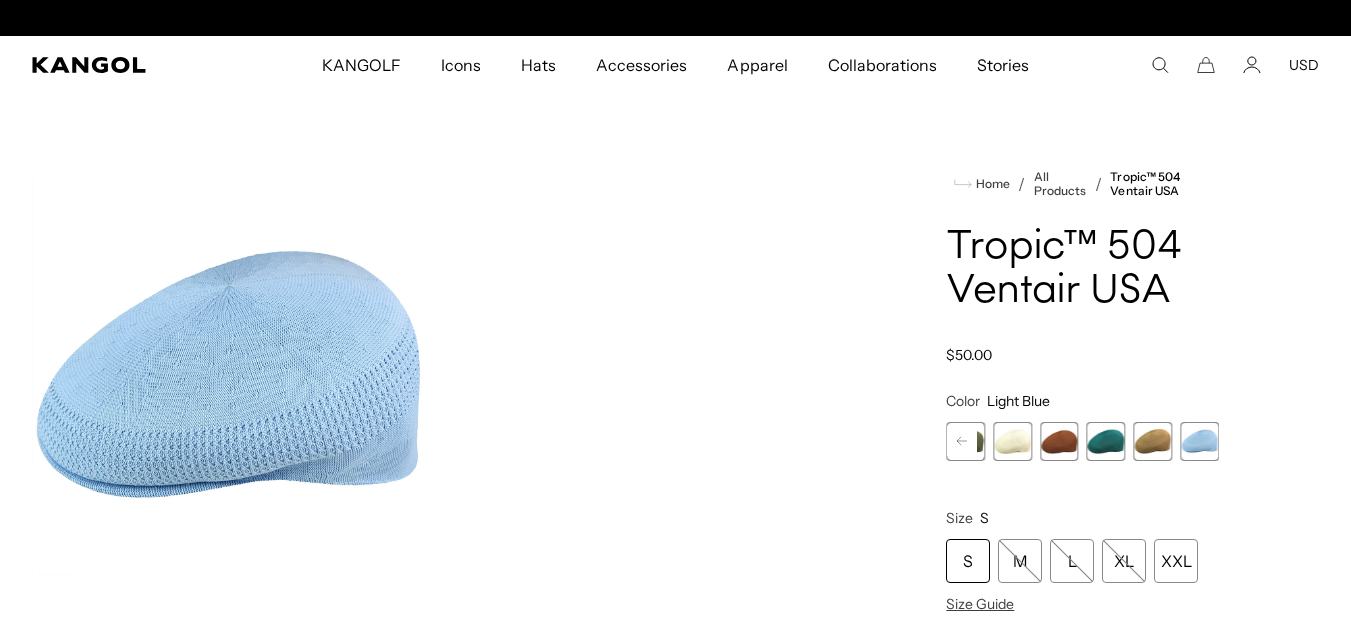 scroll, scrollTop: 0, scrollLeft: 0, axis: both 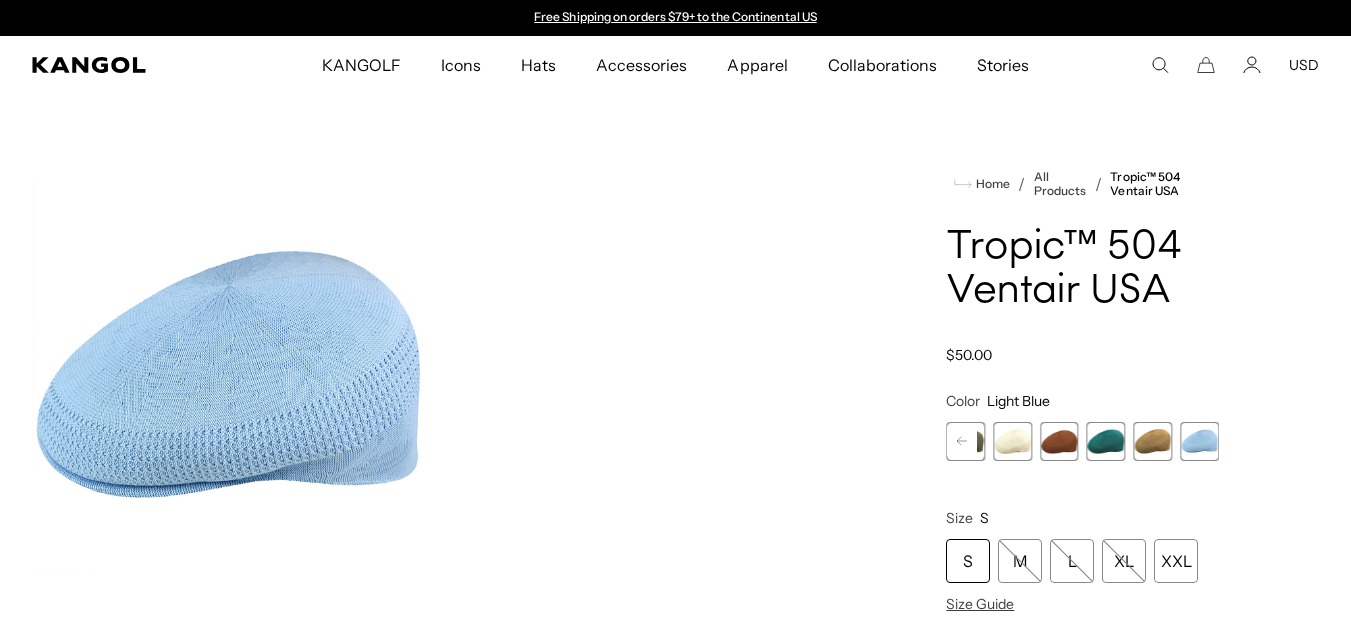 click at bounding box center [1199, 441] 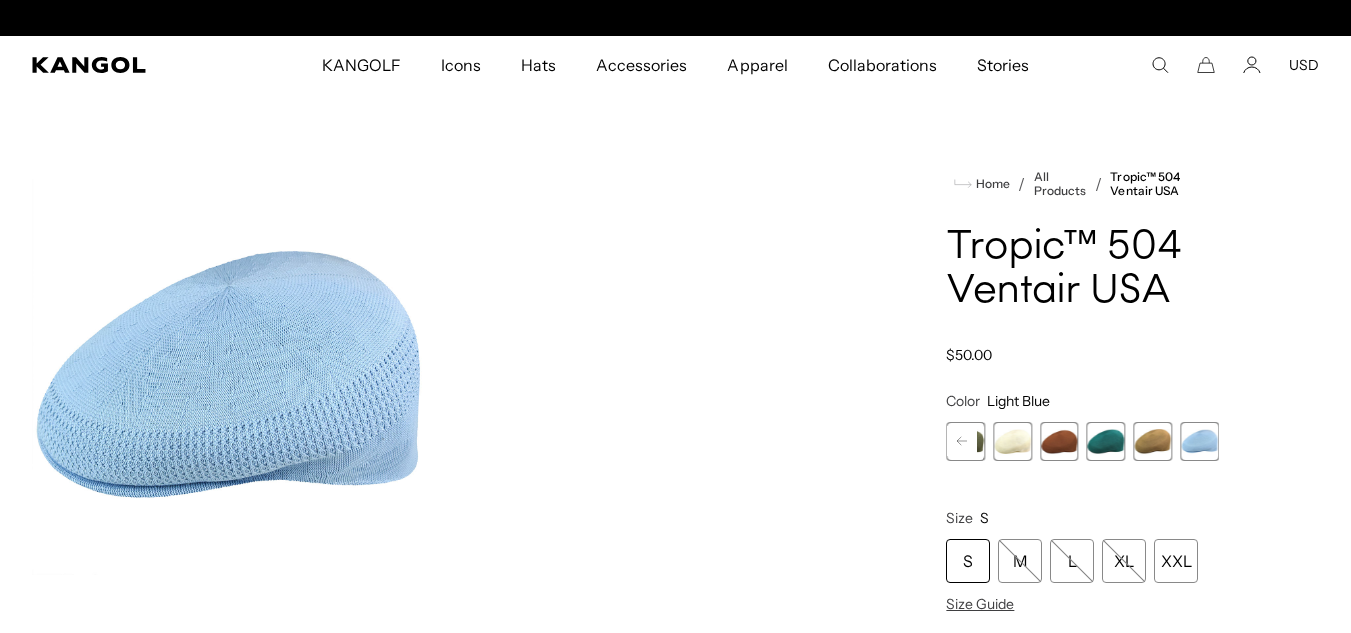 scroll, scrollTop: 0, scrollLeft: 0, axis: both 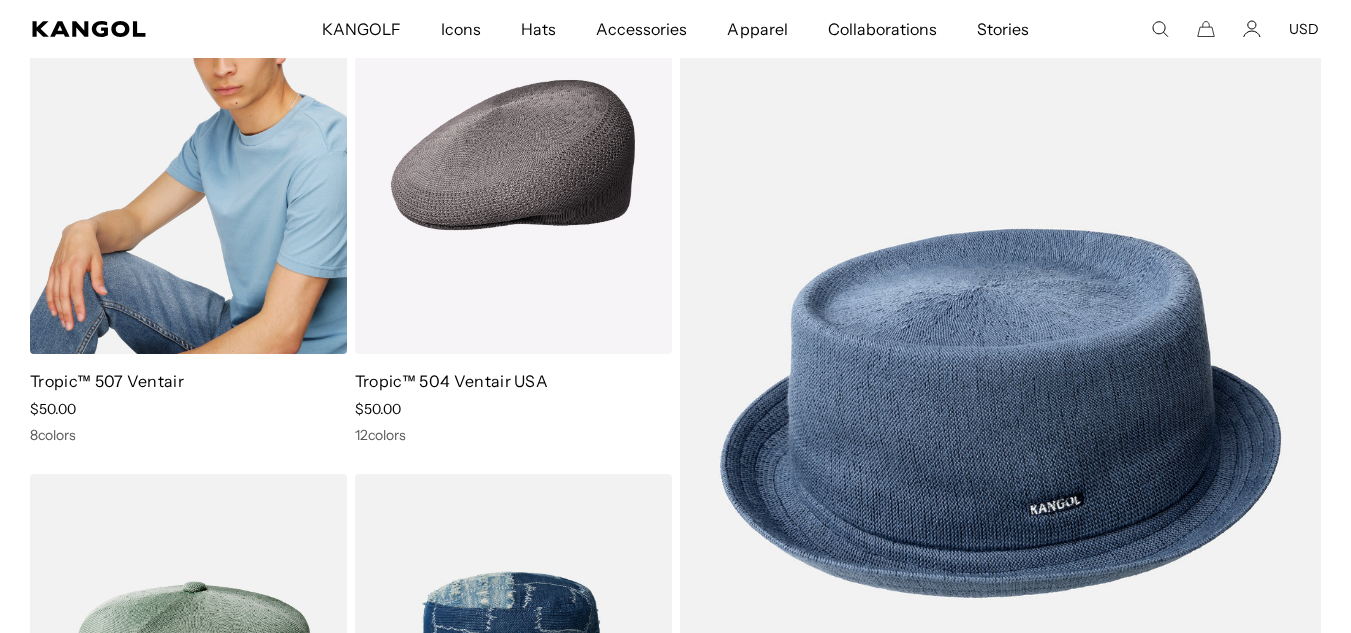 click at bounding box center [188, 155] 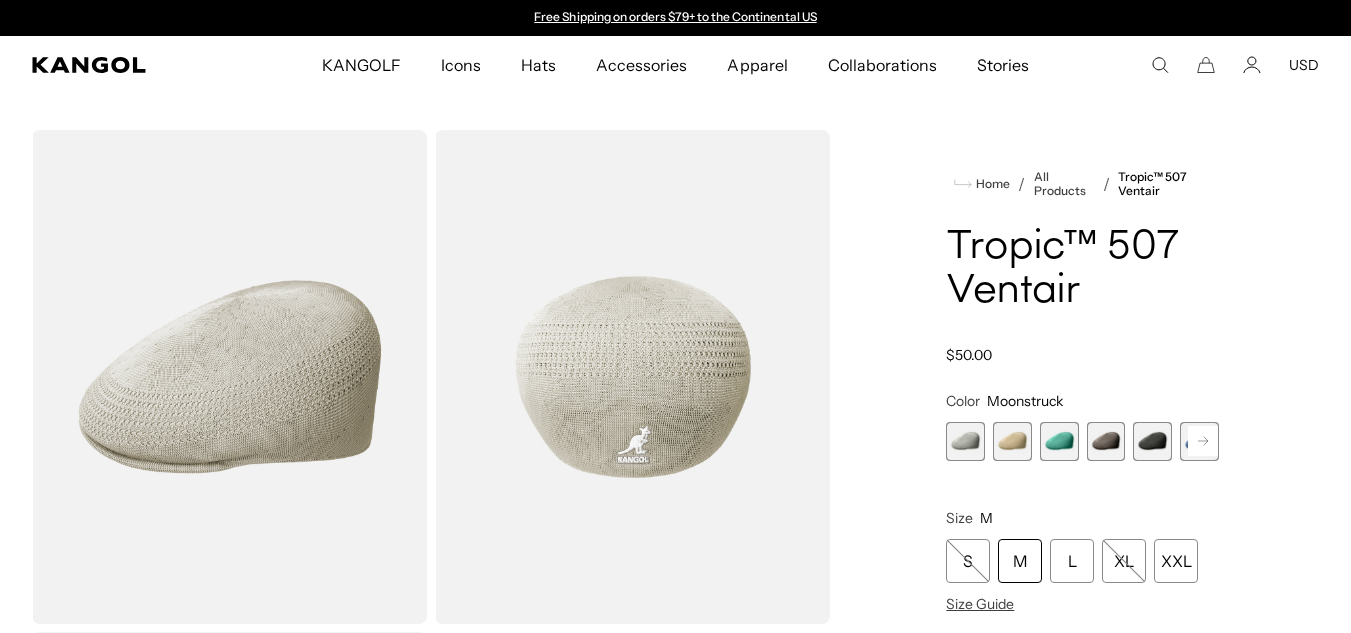 scroll, scrollTop: 0, scrollLeft: 0, axis: both 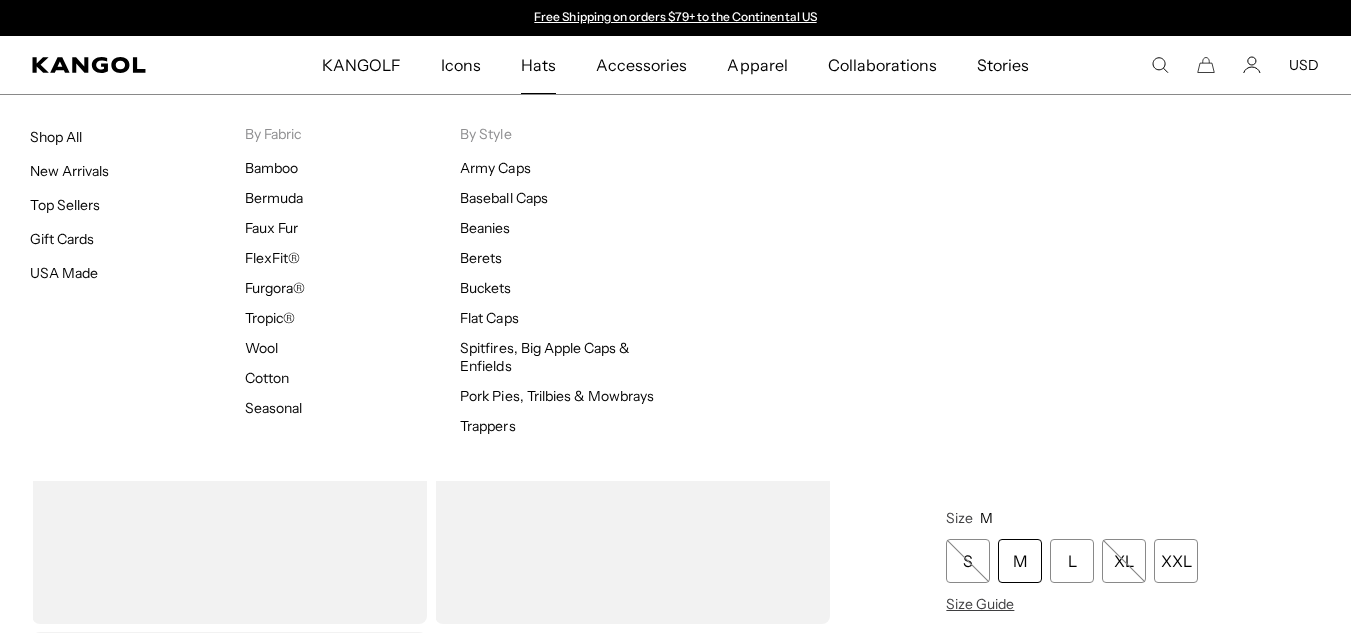 click on "Hats" at bounding box center [538, 65] 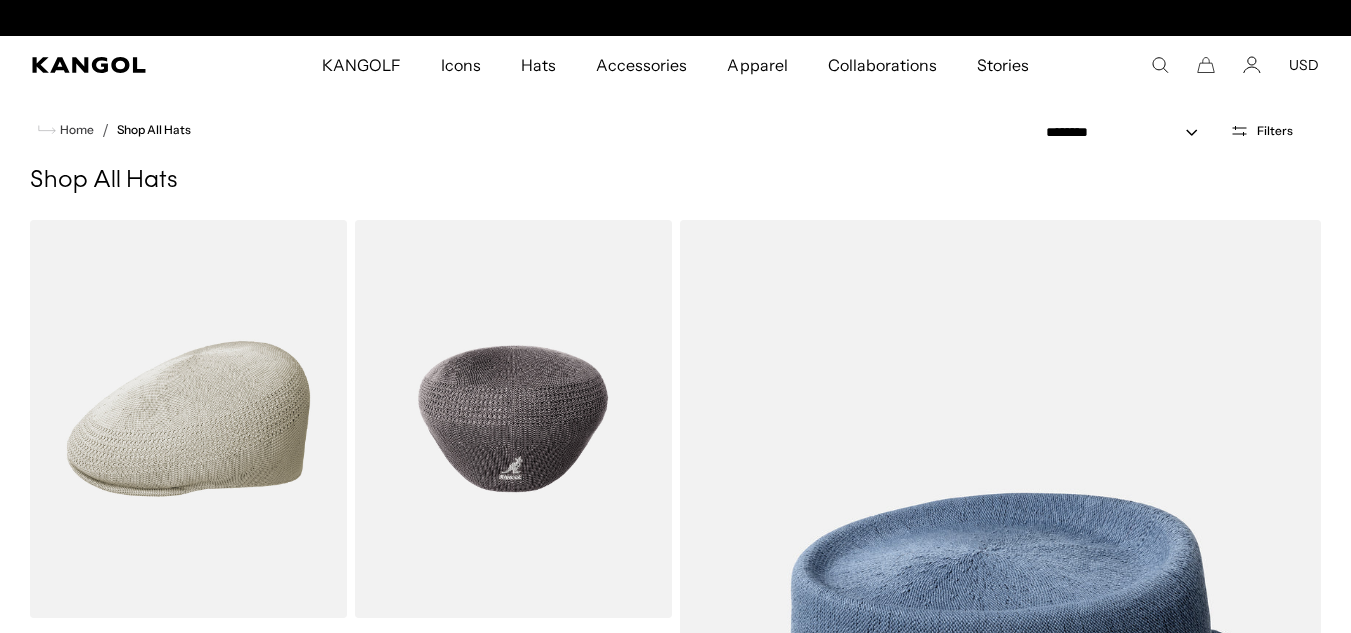 scroll, scrollTop: 0, scrollLeft: 0, axis: both 